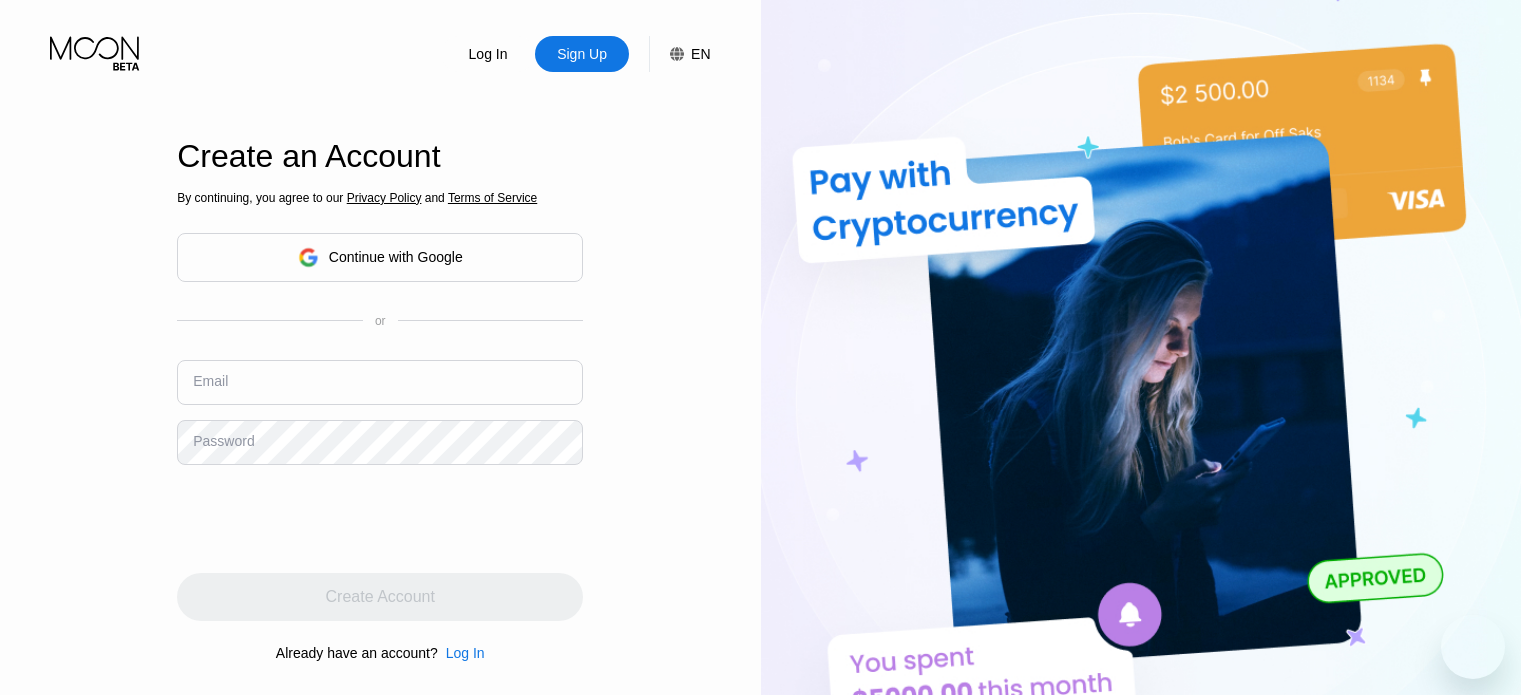 scroll, scrollTop: 0, scrollLeft: 0, axis: both 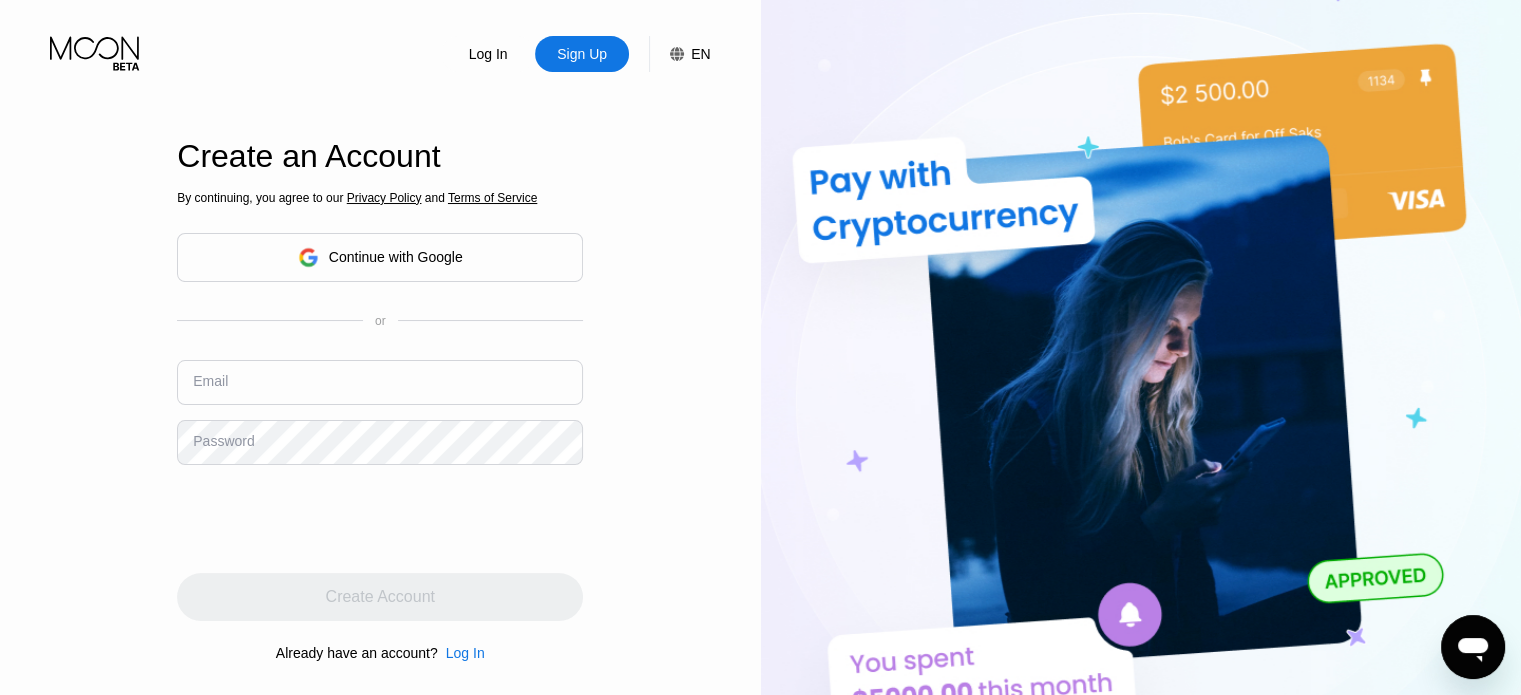 click on "Continue with Google" at bounding box center [396, 257] 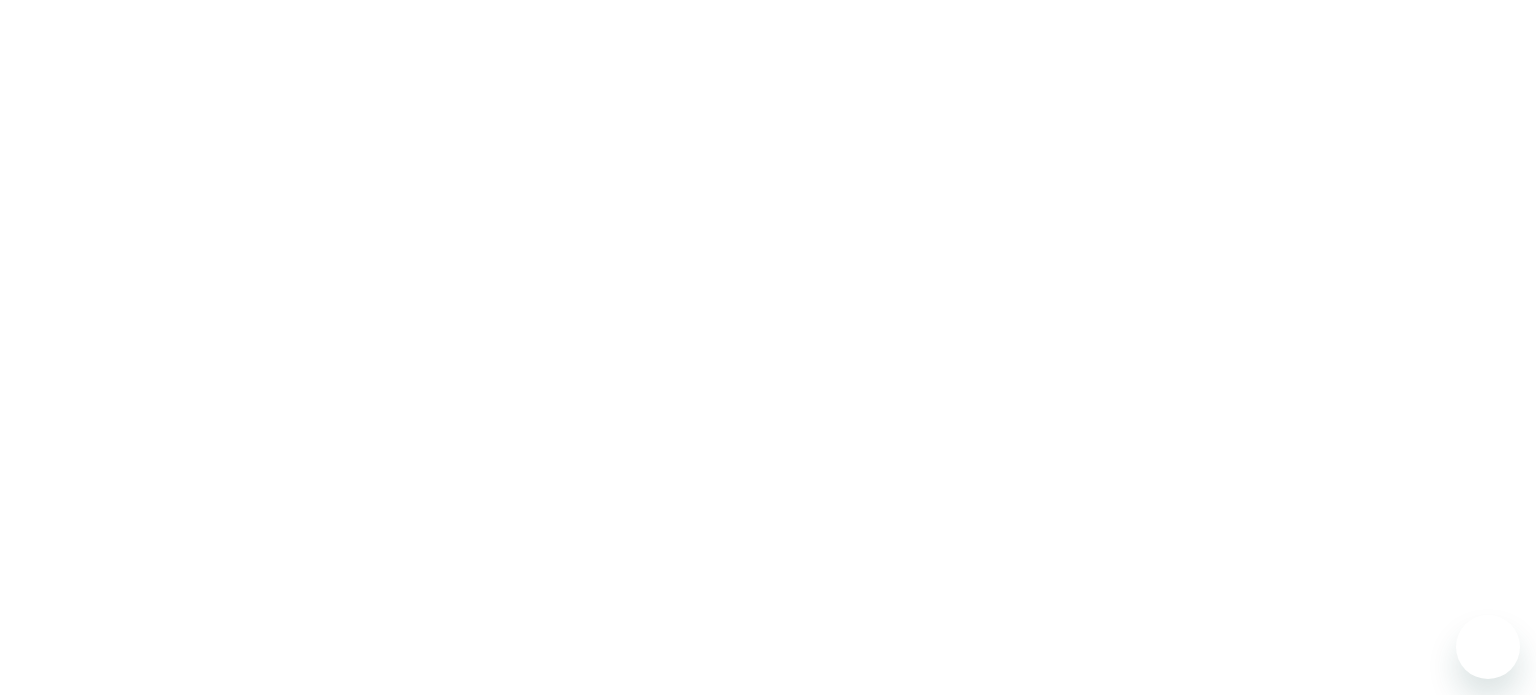 scroll, scrollTop: 0, scrollLeft: 0, axis: both 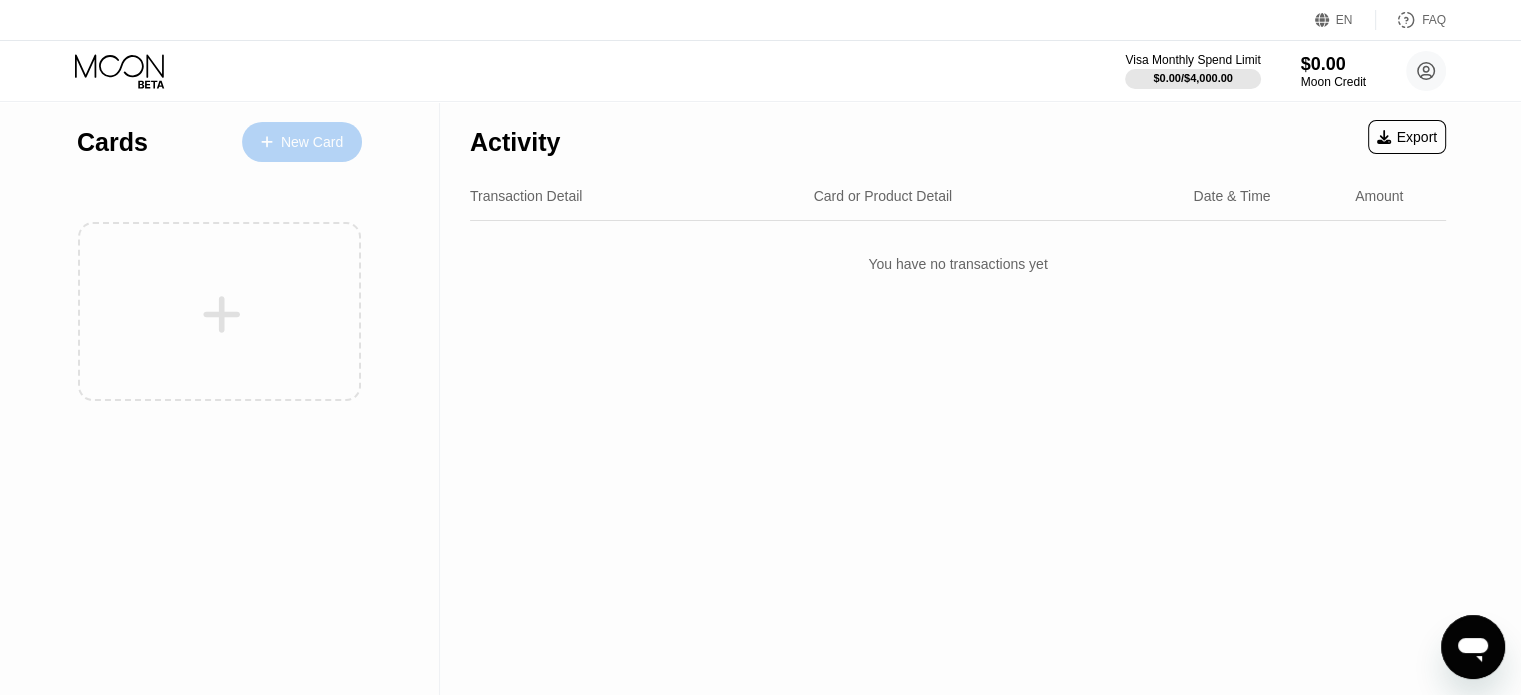 click on "New Card" at bounding box center [312, 142] 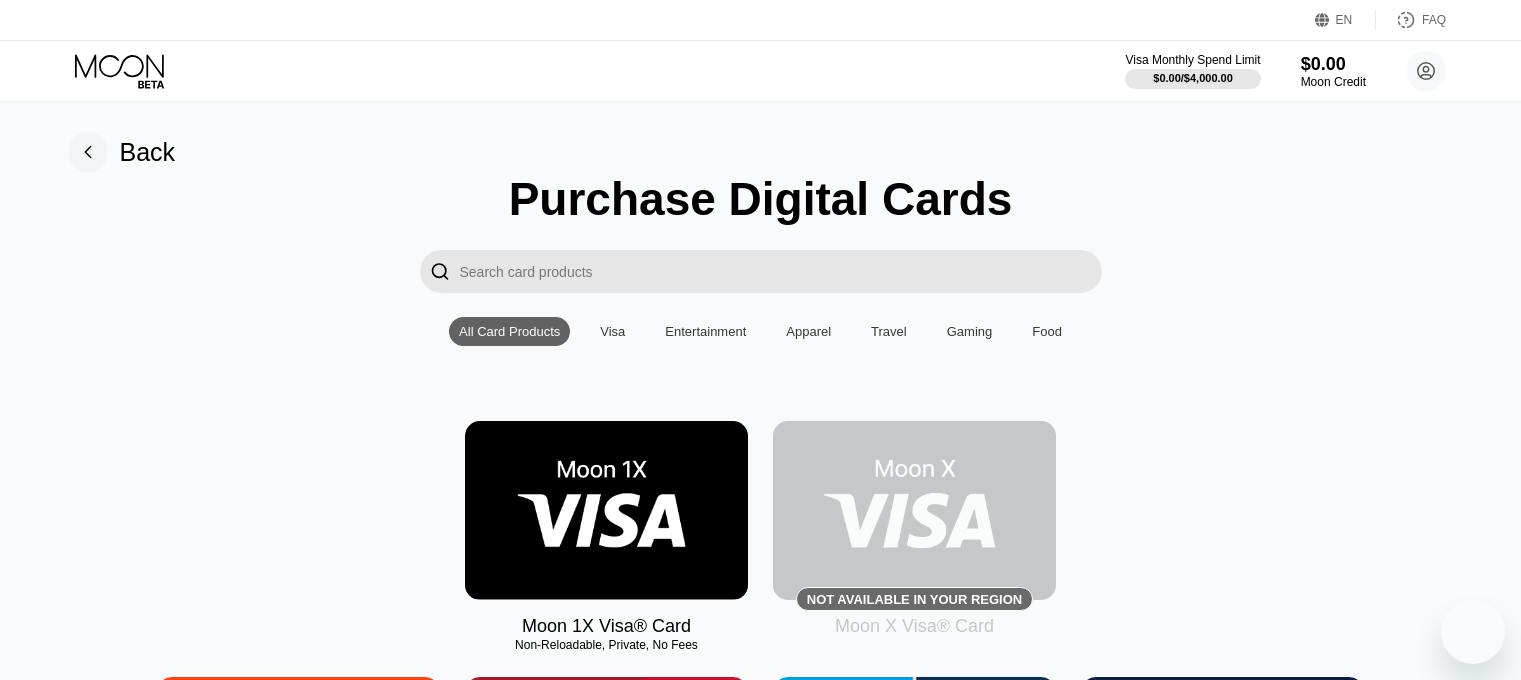 scroll, scrollTop: 0, scrollLeft: 0, axis: both 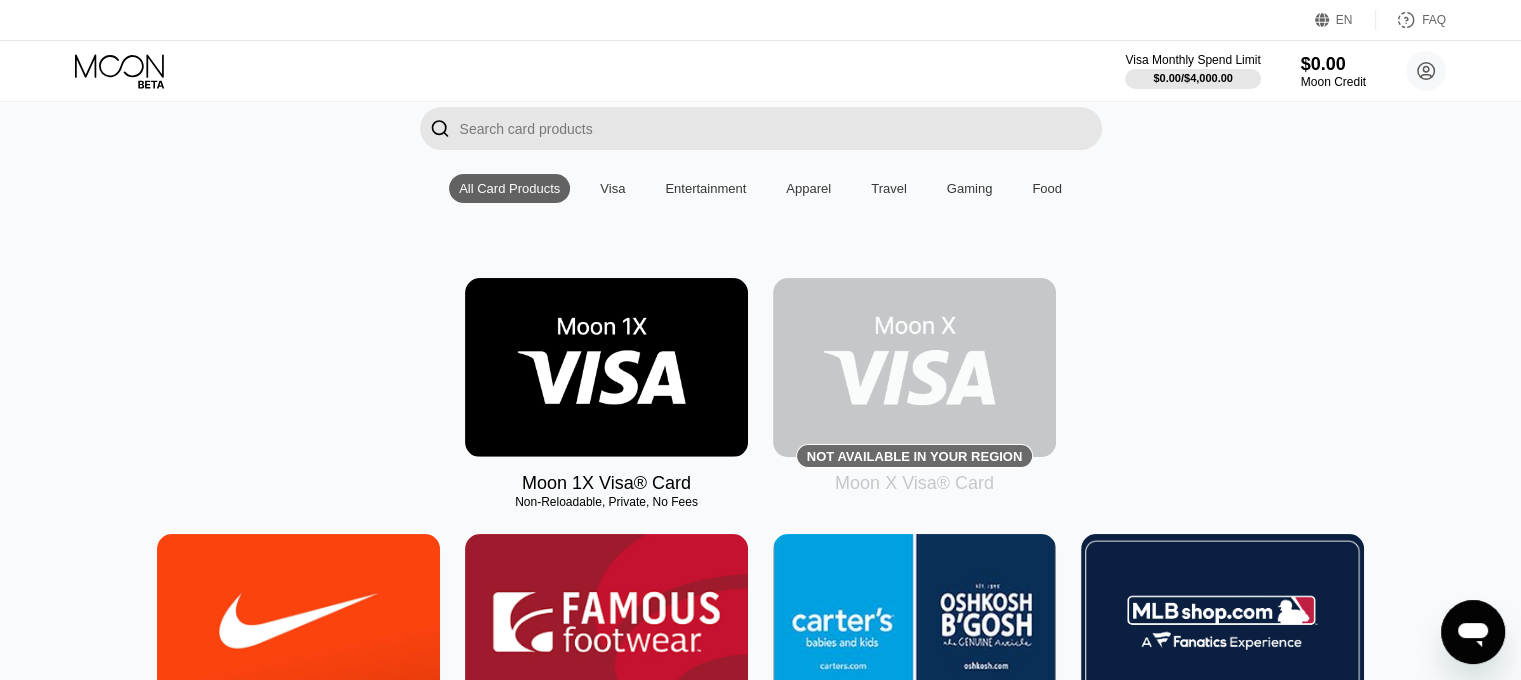 click at bounding box center (606, 367) 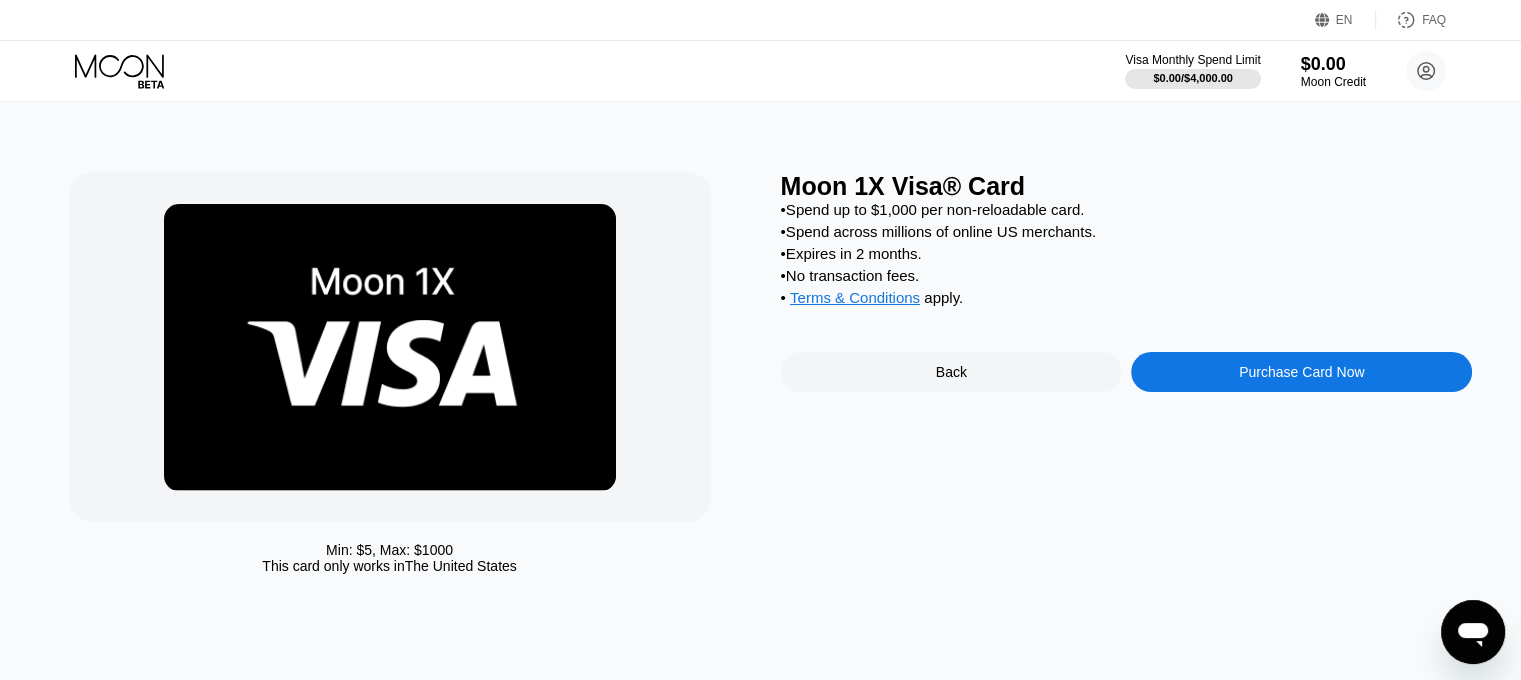 scroll, scrollTop: 0, scrollLeft: 0, axis: both 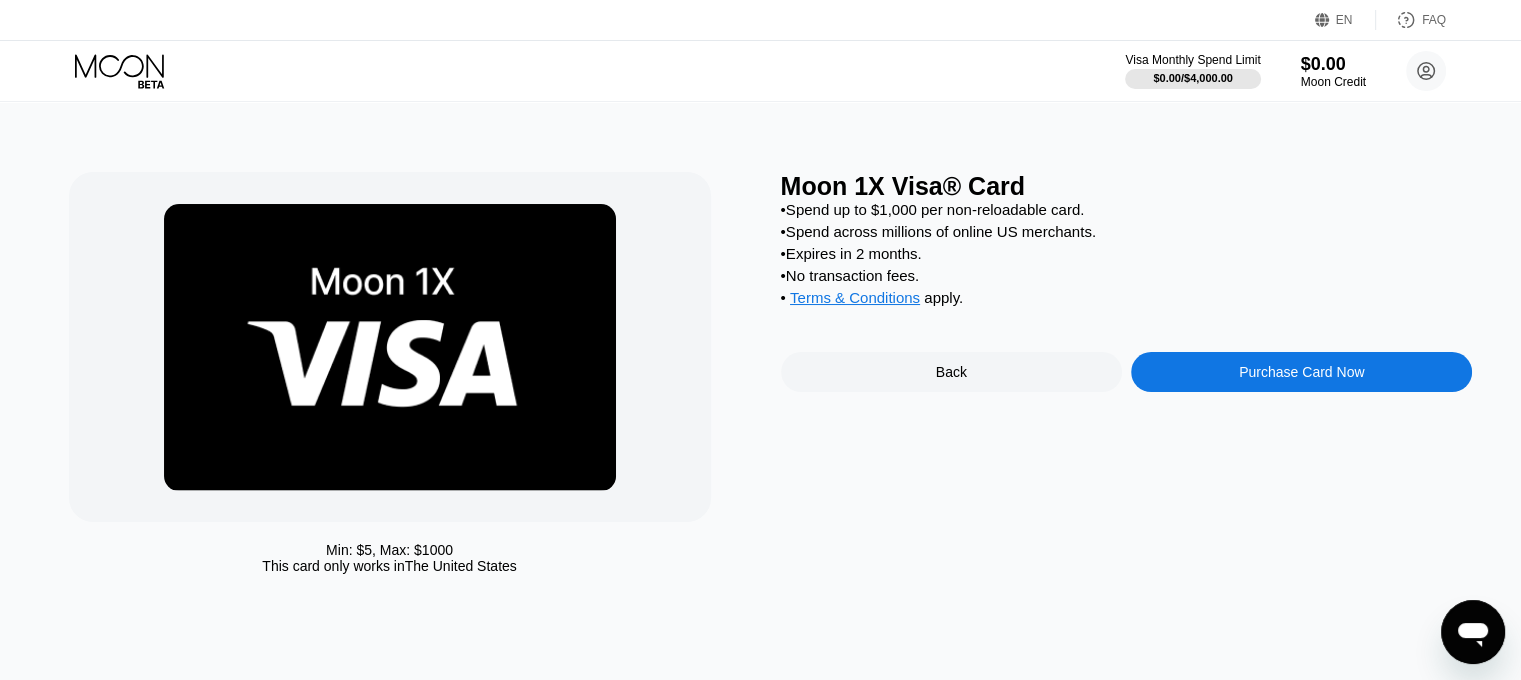 click on "Purchase Card Now" at bounding box center (1301, 372) 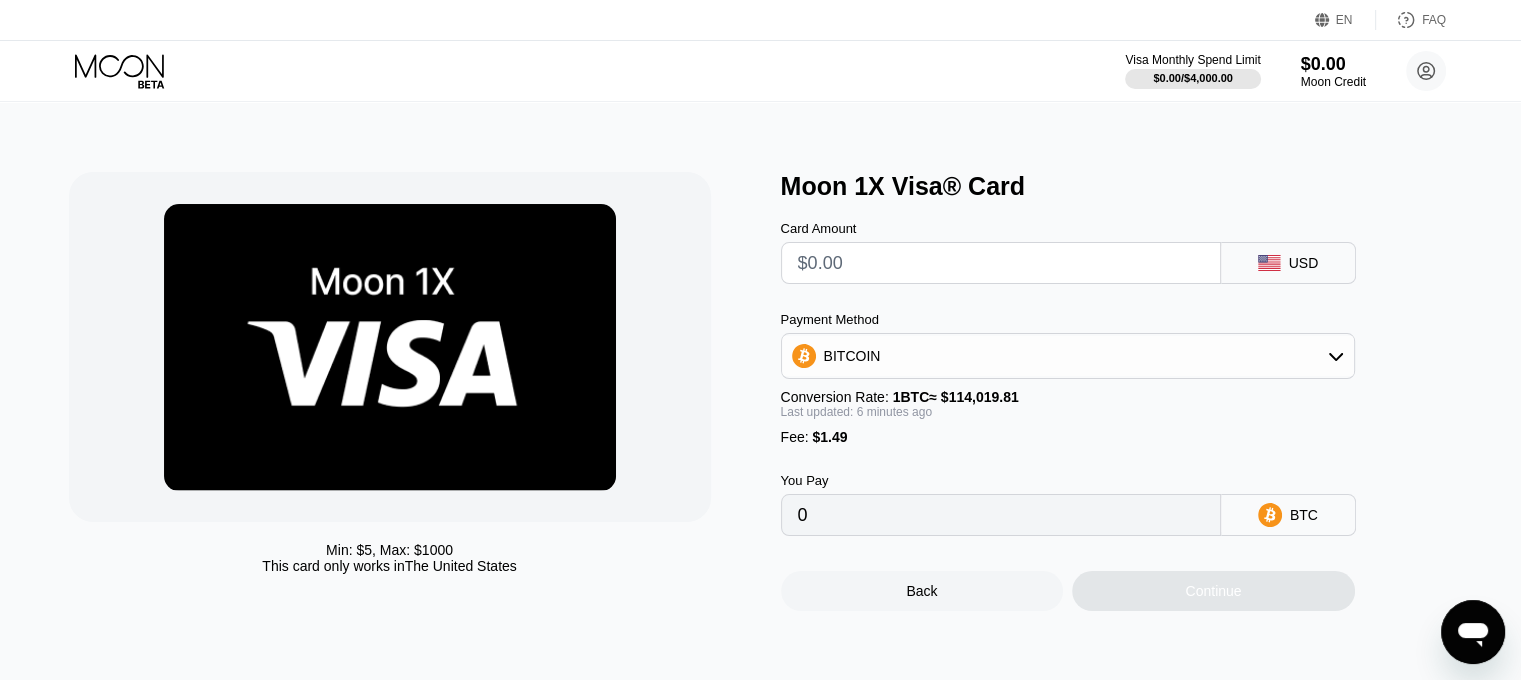 click at bounding box center (1001, 263) 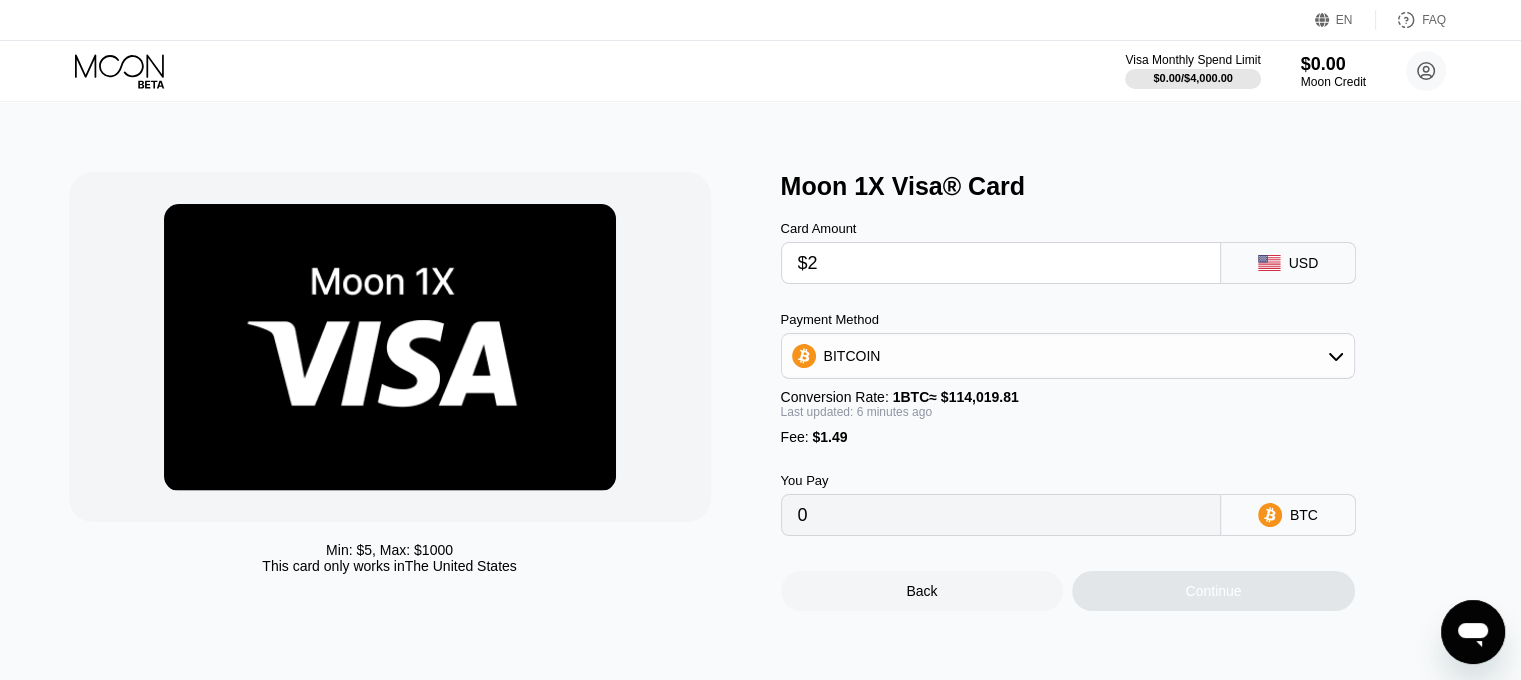 type on "0.00003056" 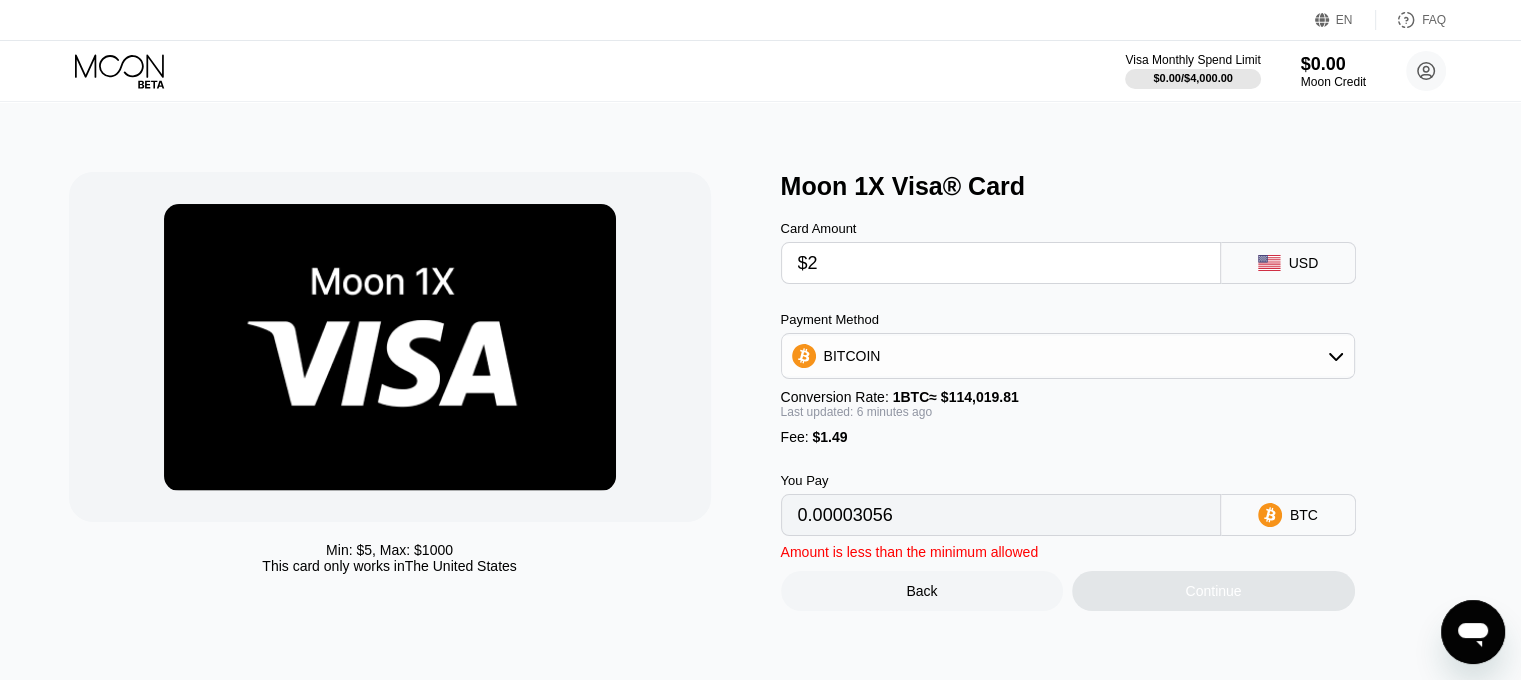 type on "$20" 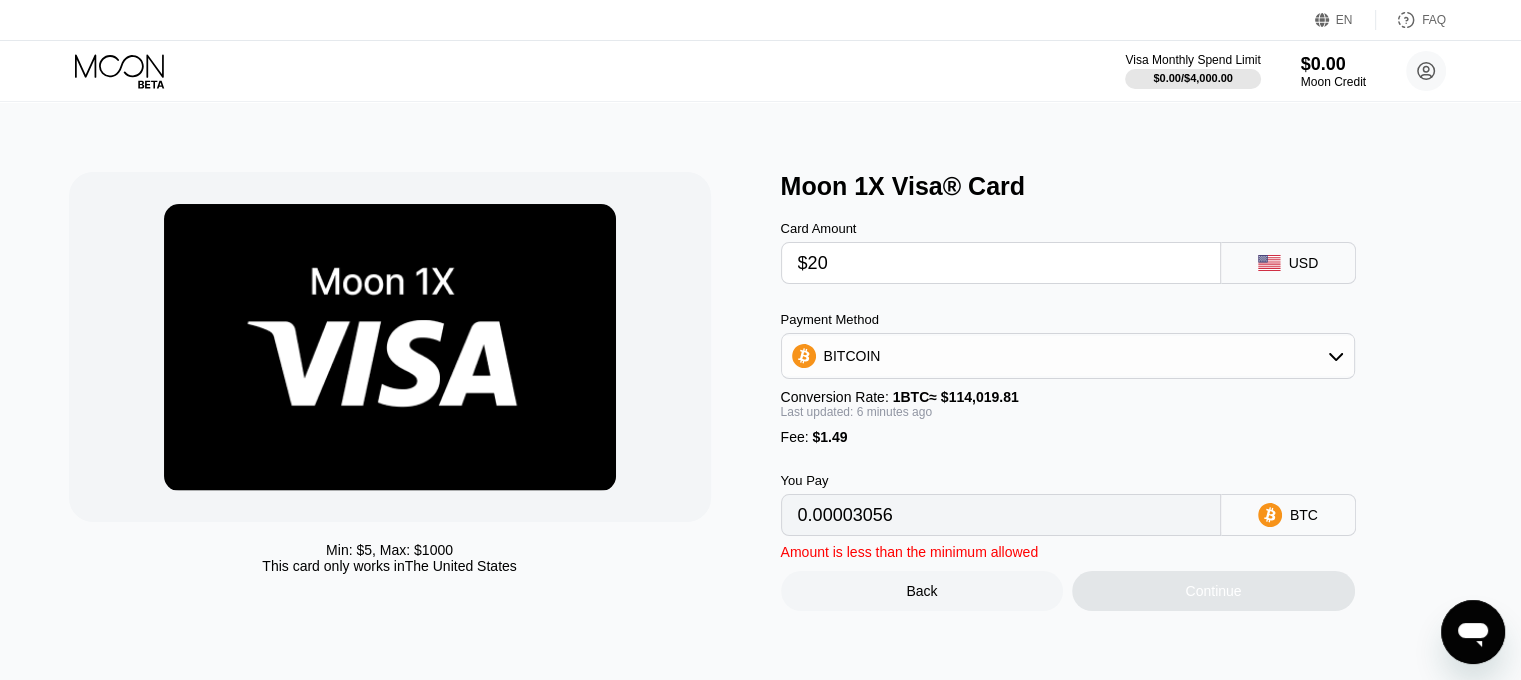 type on "0.00018814" 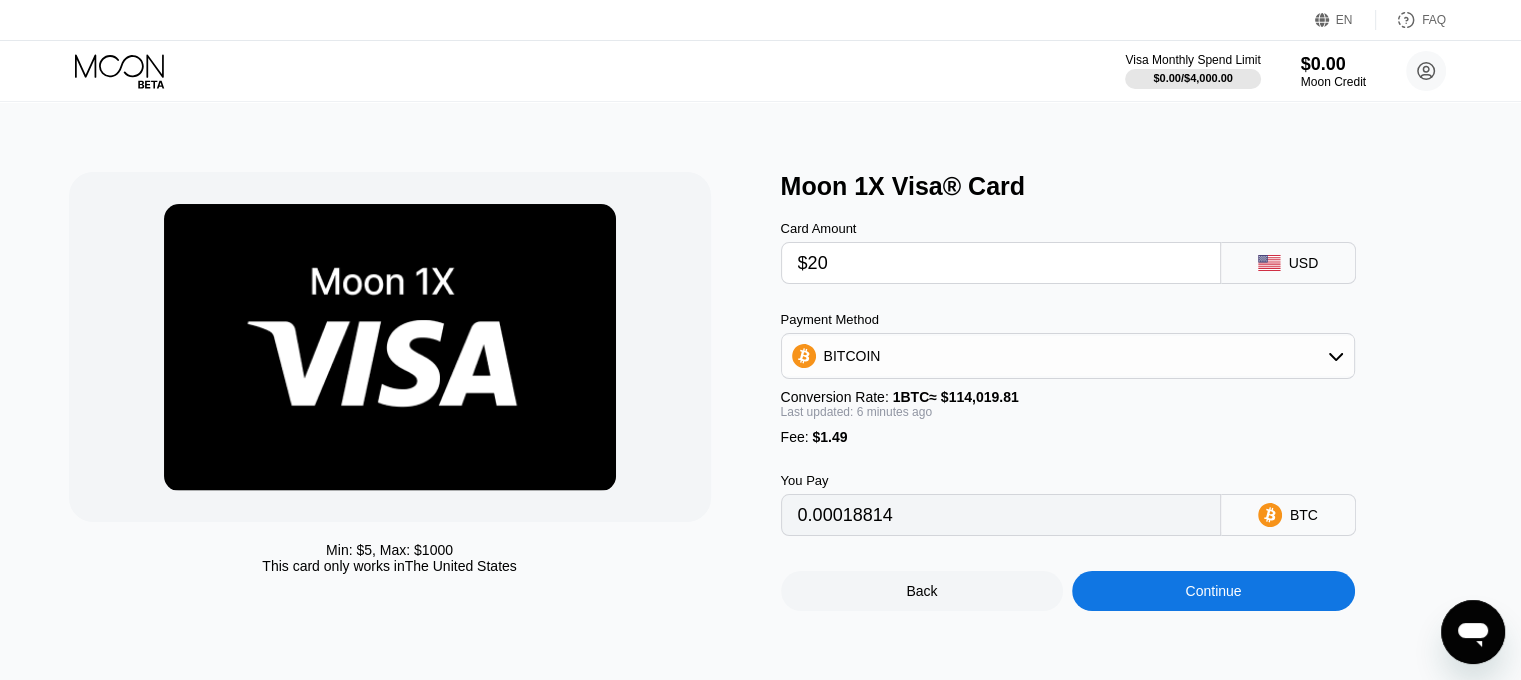 type on "$20" 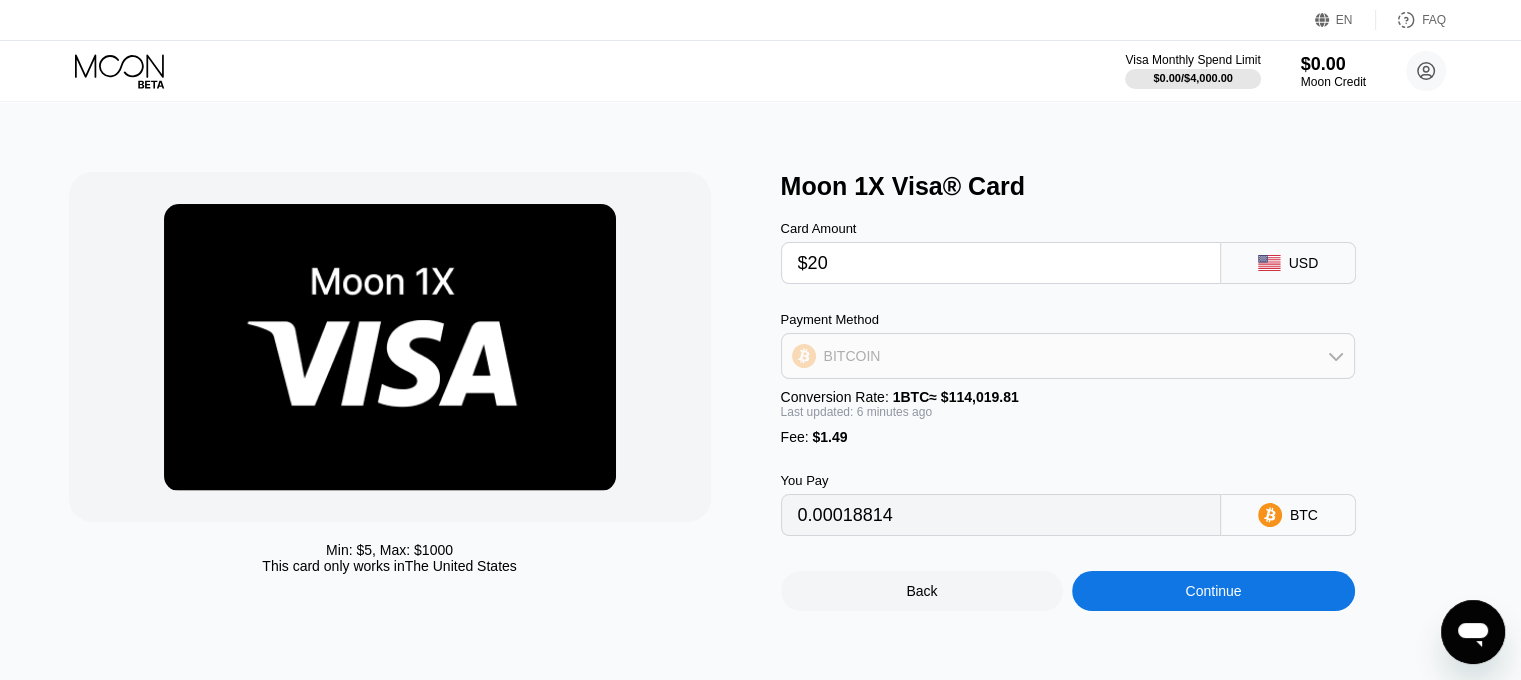 click on "BITCOIN" at bounding box center [1068, 356] 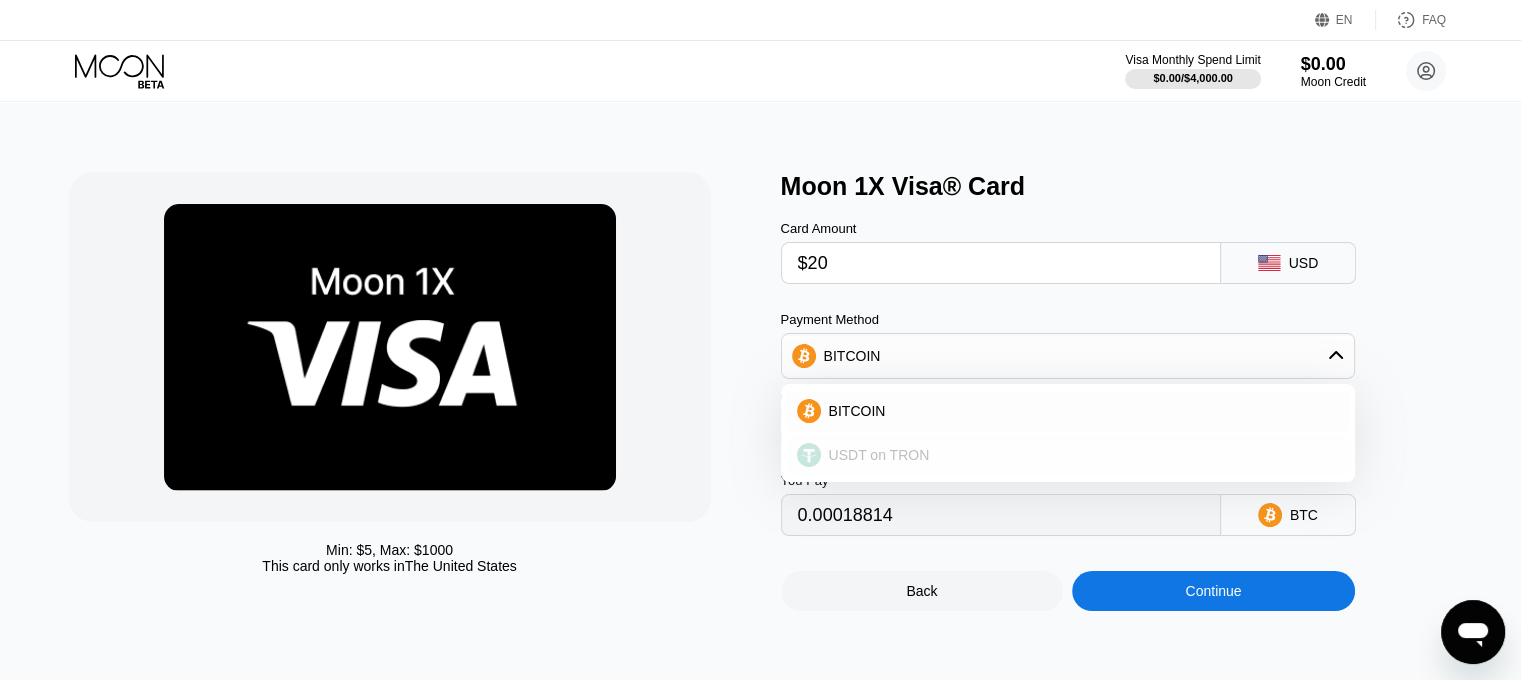 click on "USDT on TRON" at bounding box center (1068, 455) 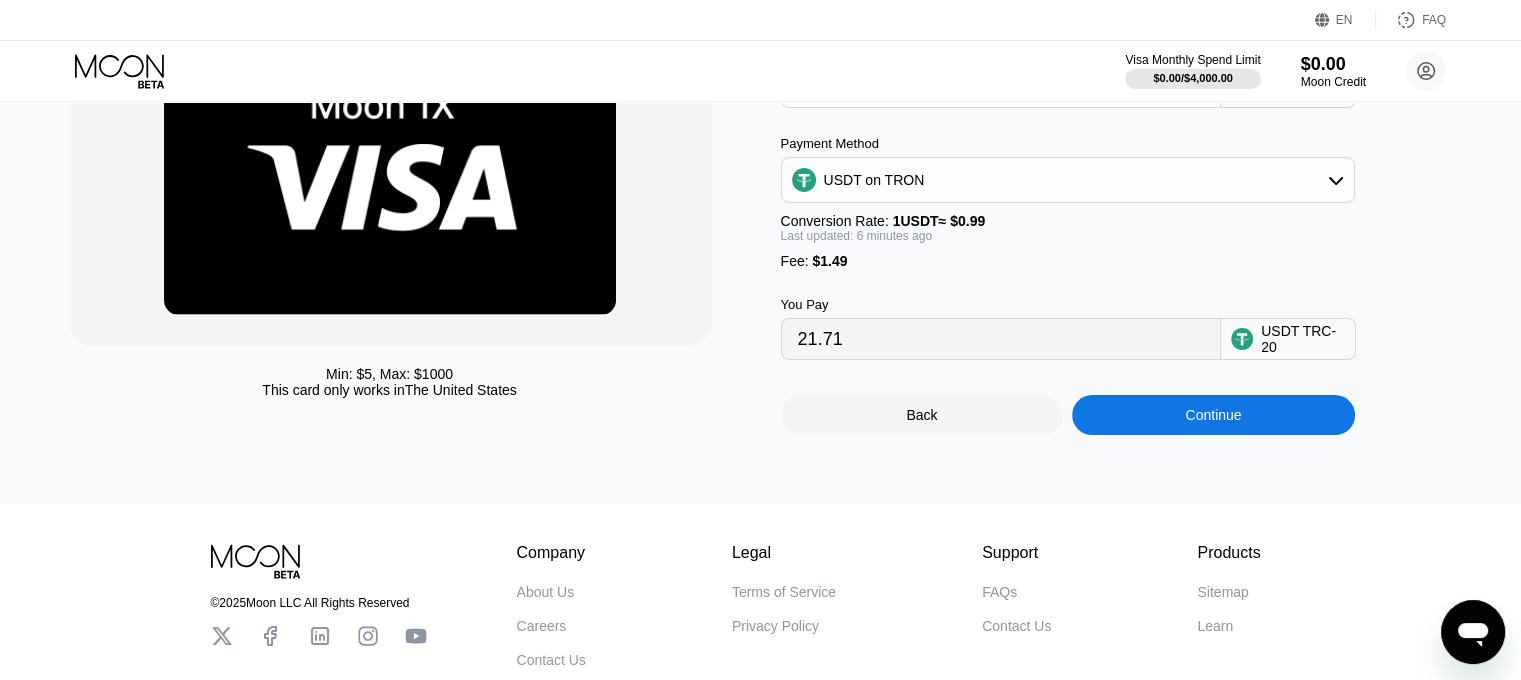 scroll, scrollTop: 200, scrollLeft: 0, axis: vertical 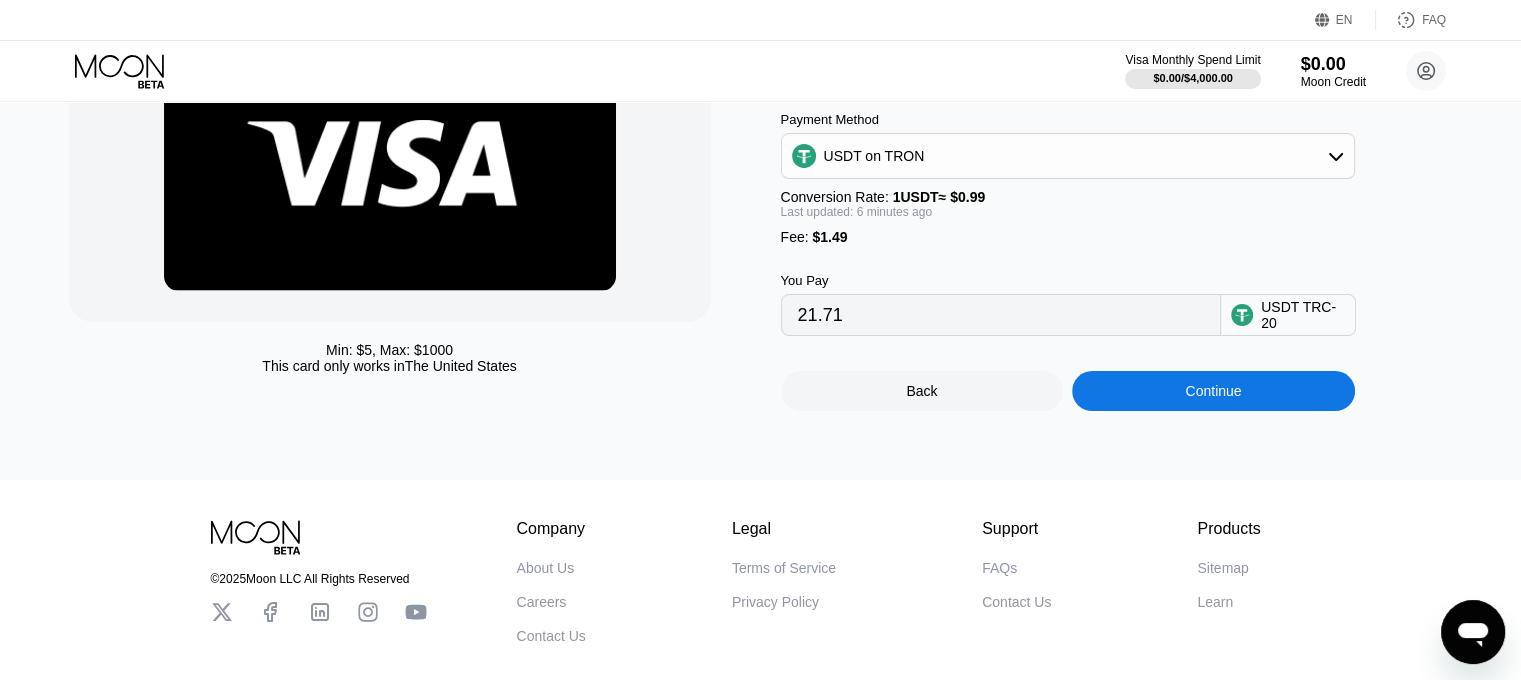 click on "Continue" at bounding box center [1213, 391] 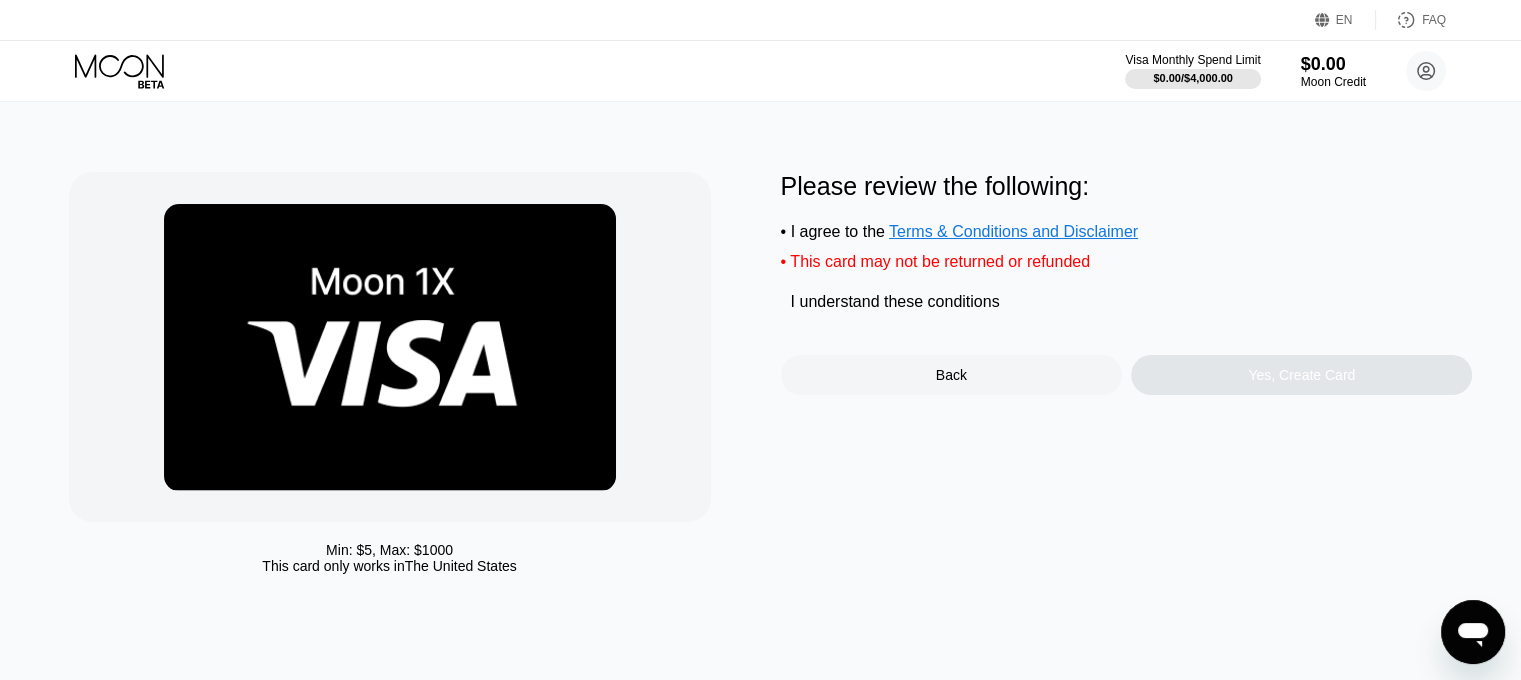 scroll, scrollTop: 0, scrollLeft: 0, axis: both 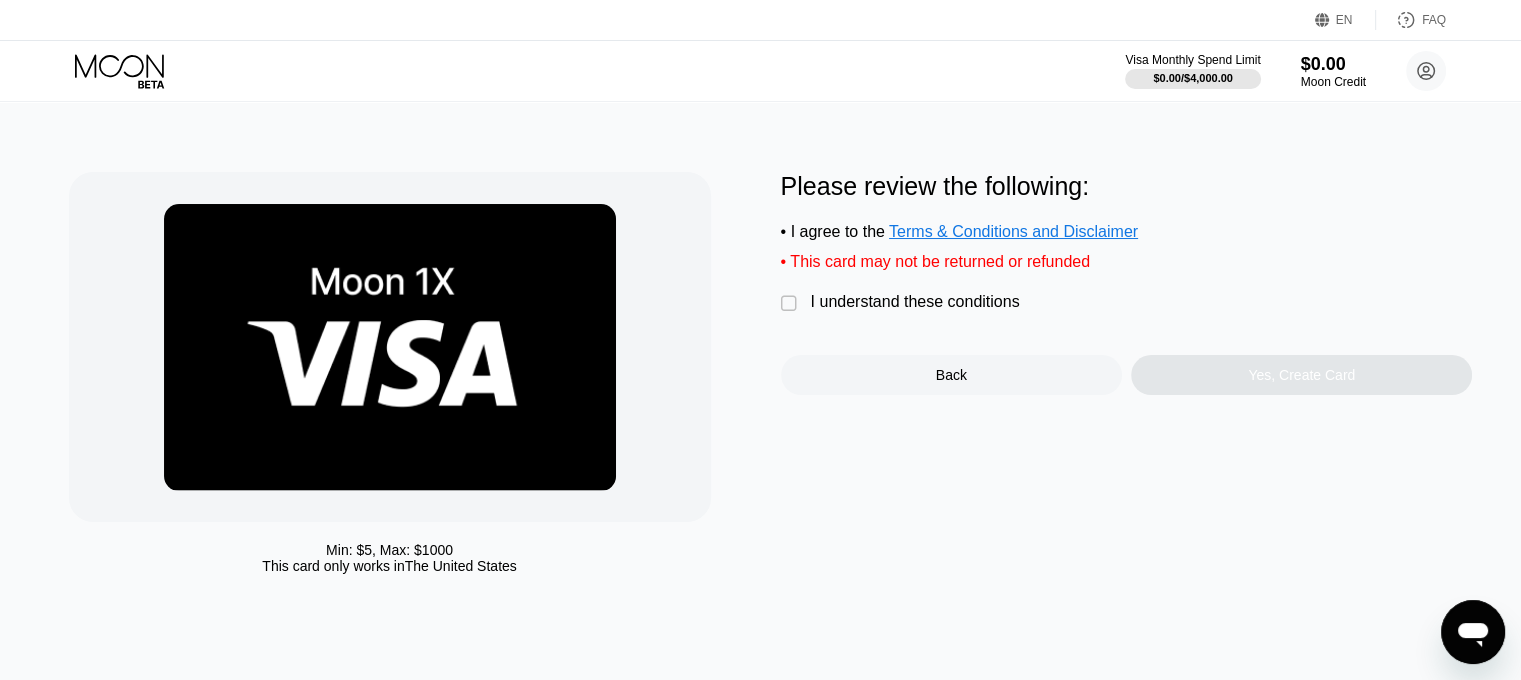 click on "" at bounding box center [791, 304] 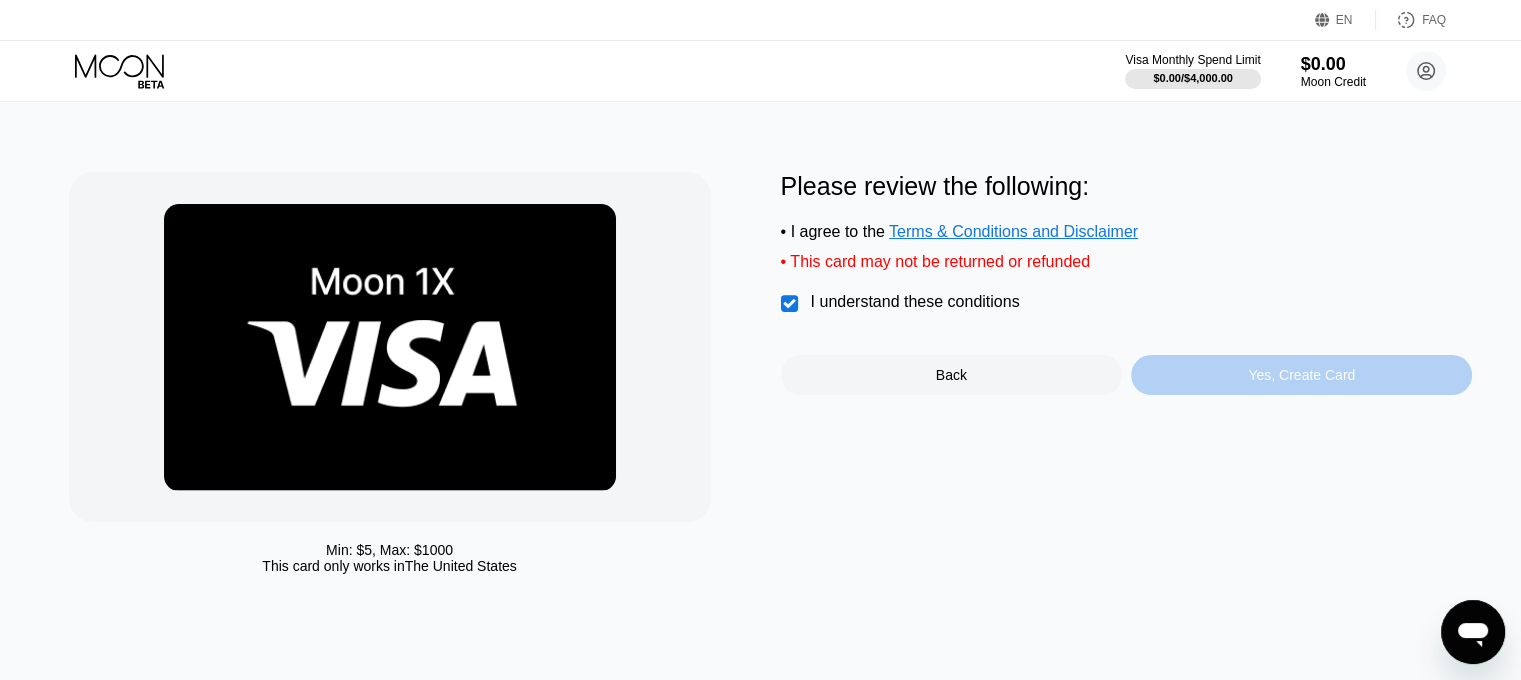 click on "Yes, Create Card" at bounding box center (1301, 375) 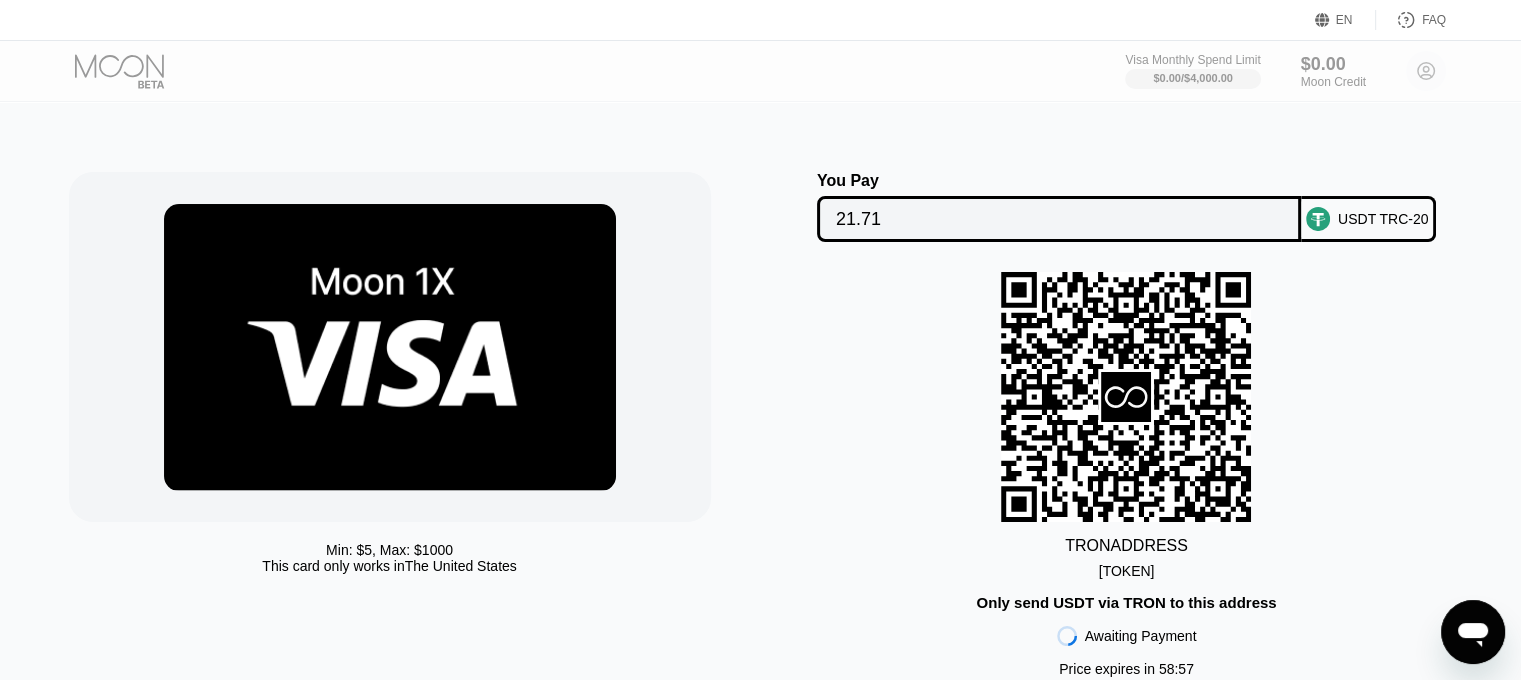 scroll, scrollTop: 100, scrollLeft: 0, axis: vertical 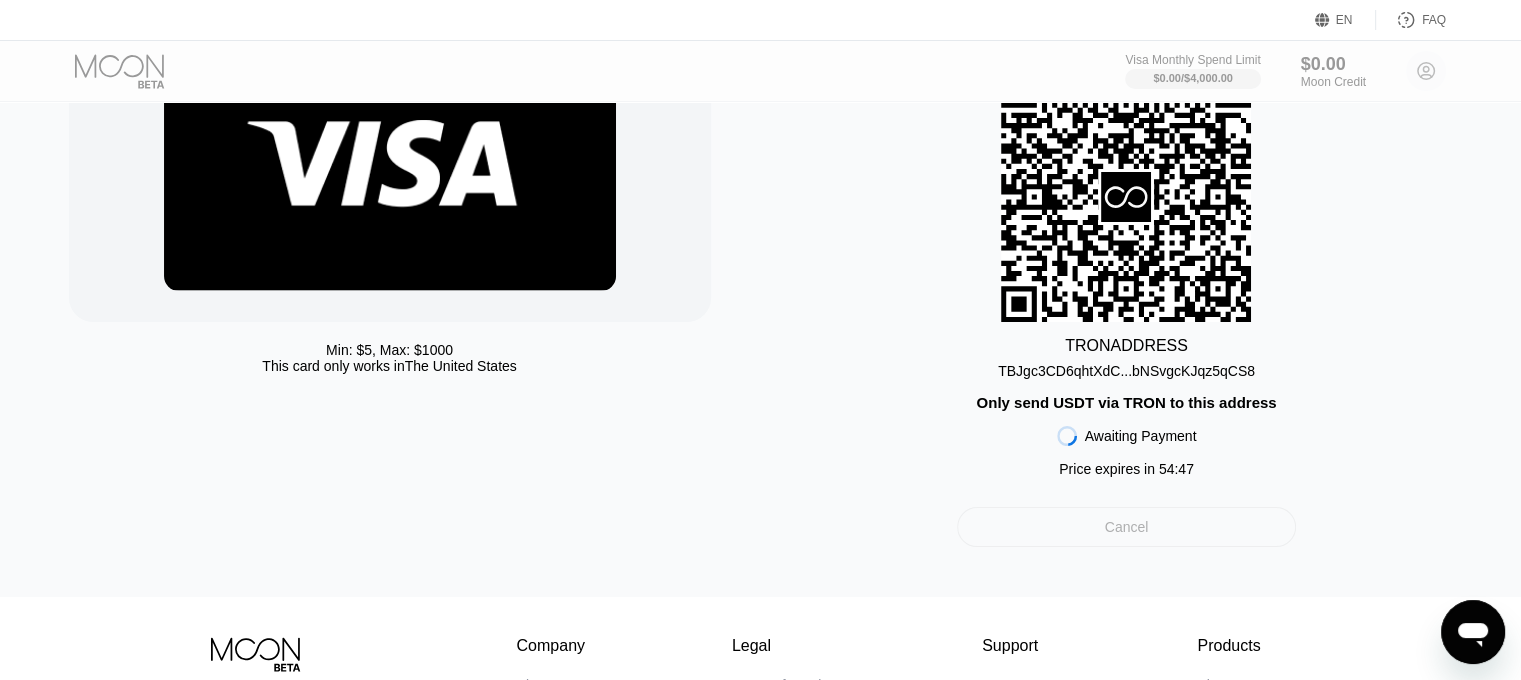 click on "Cancel" at bounding box center (1127, 527) 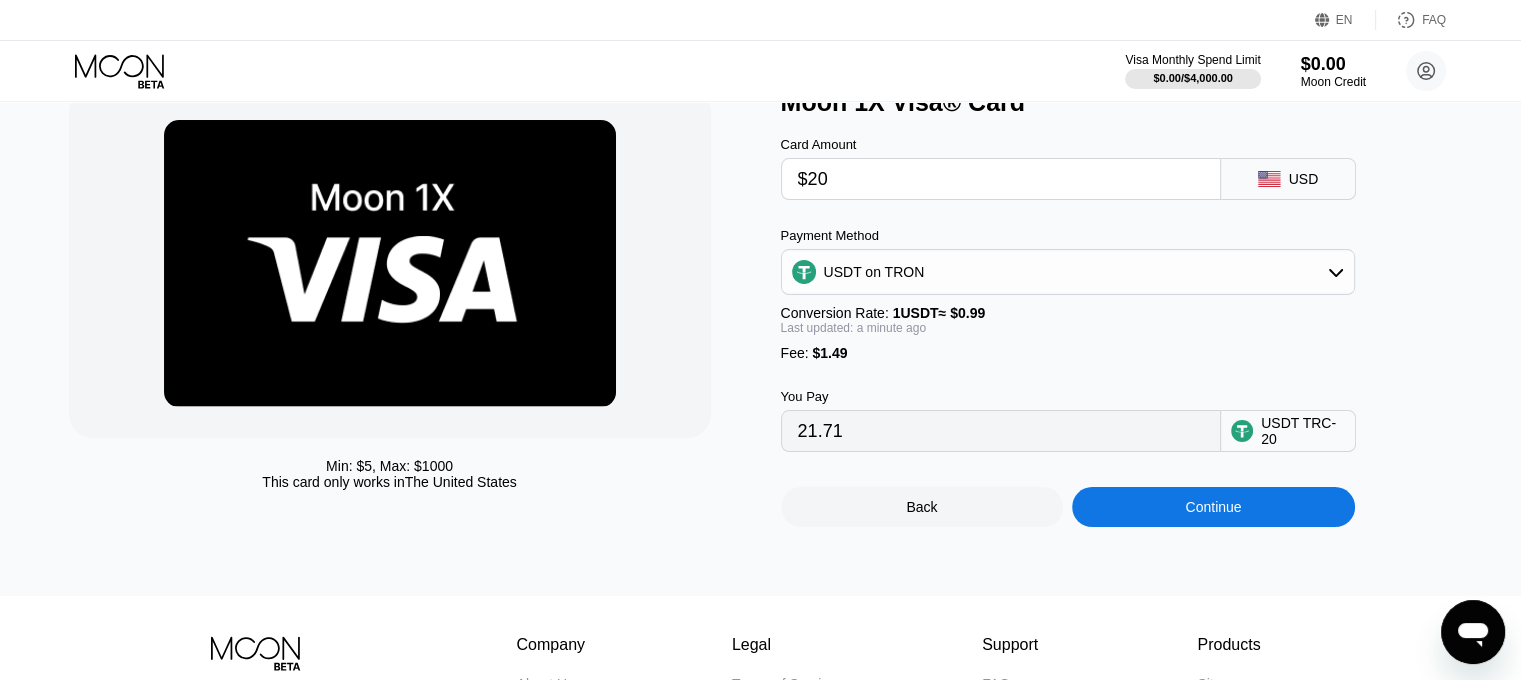 scroll, scrollTop: 200, scrollLeft: 0, axis: vertical 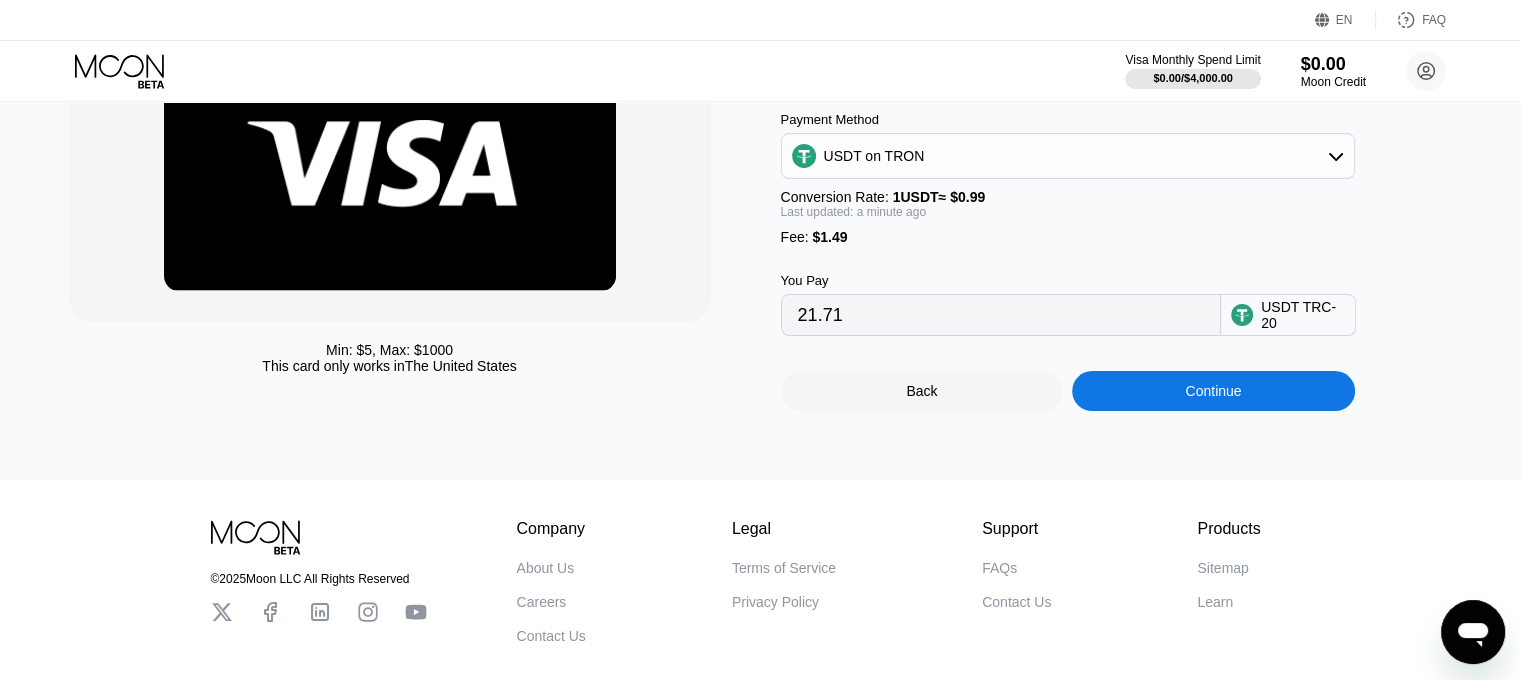 click on "Back" at bounding box center [922, 391] 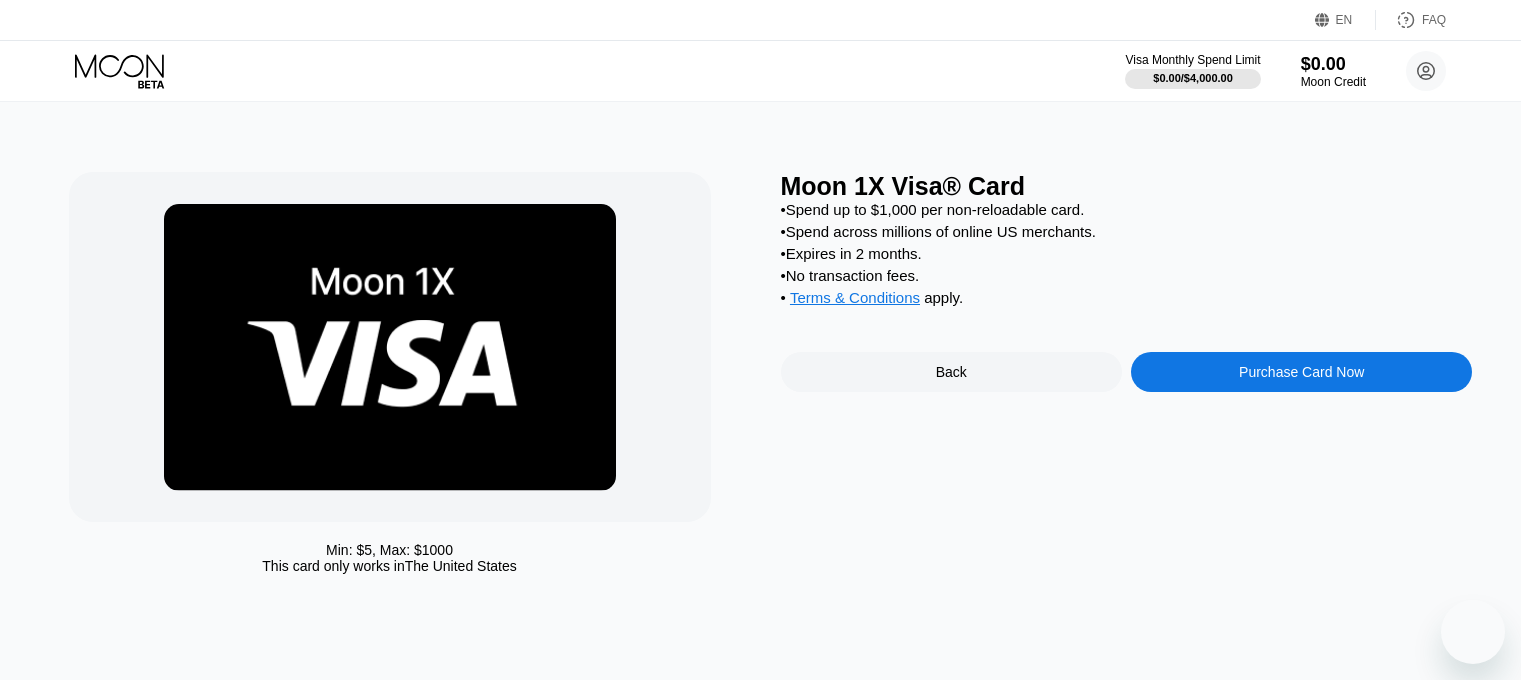 scroll, scrollTop: 200, scrollLeft: 0, axis: vertical 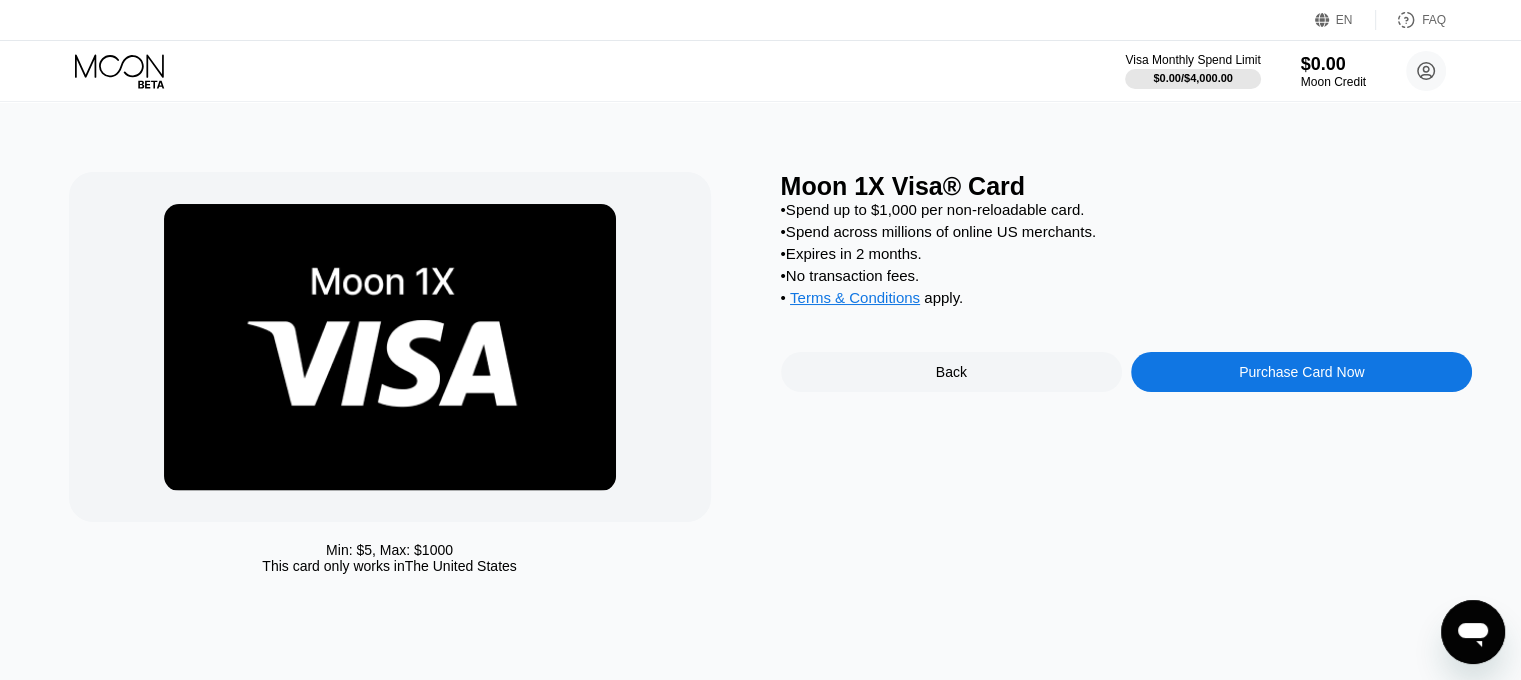 click on "Terms & Conditions" at bounding box center [855, 297] 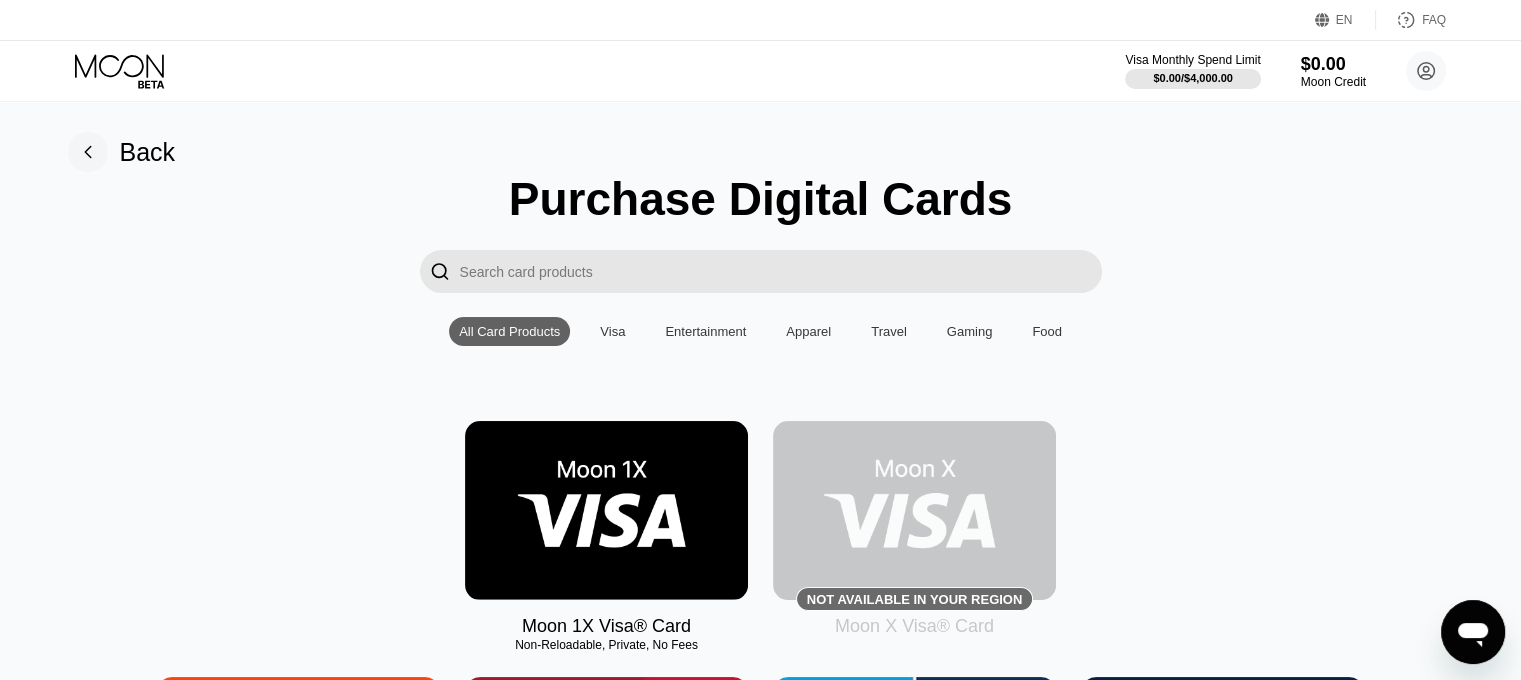 click at bounding box center [914, 510] 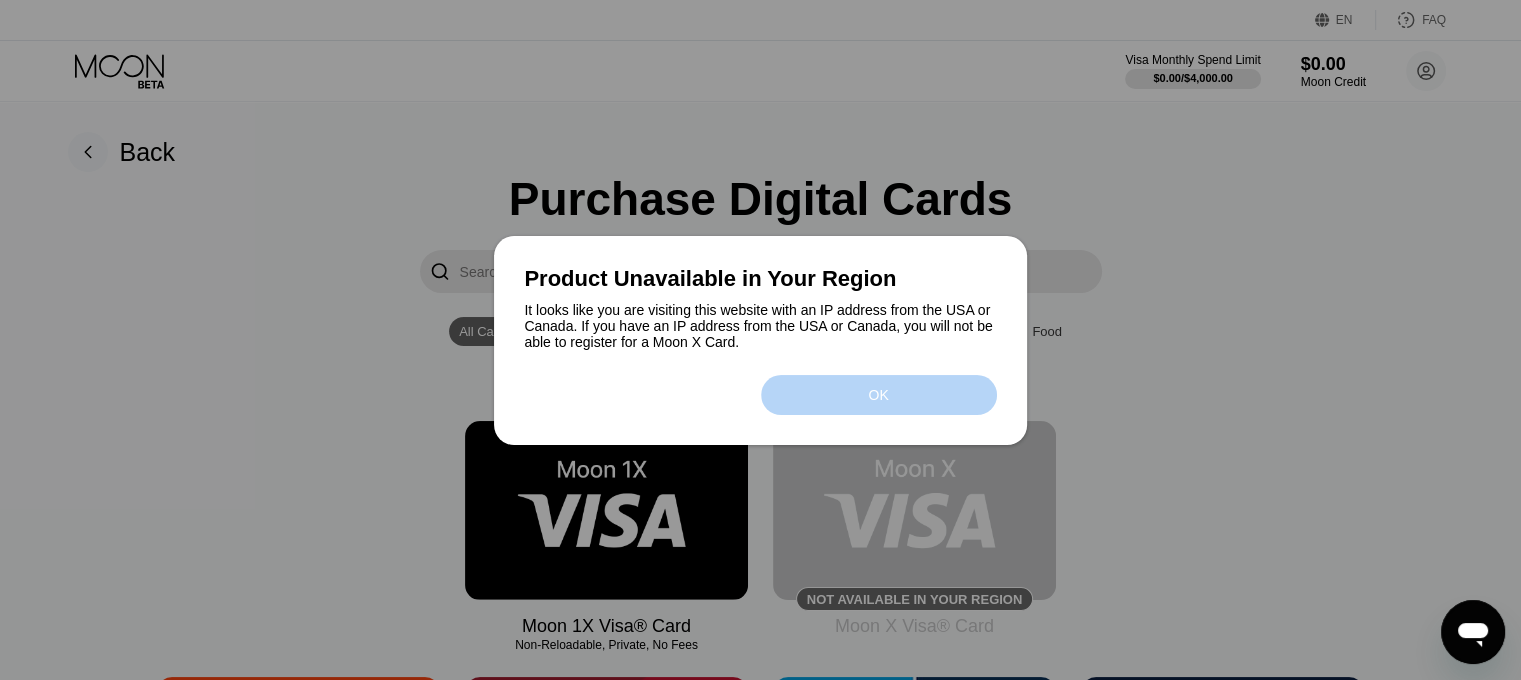 click on "OK" at bounding box center [879, 395] 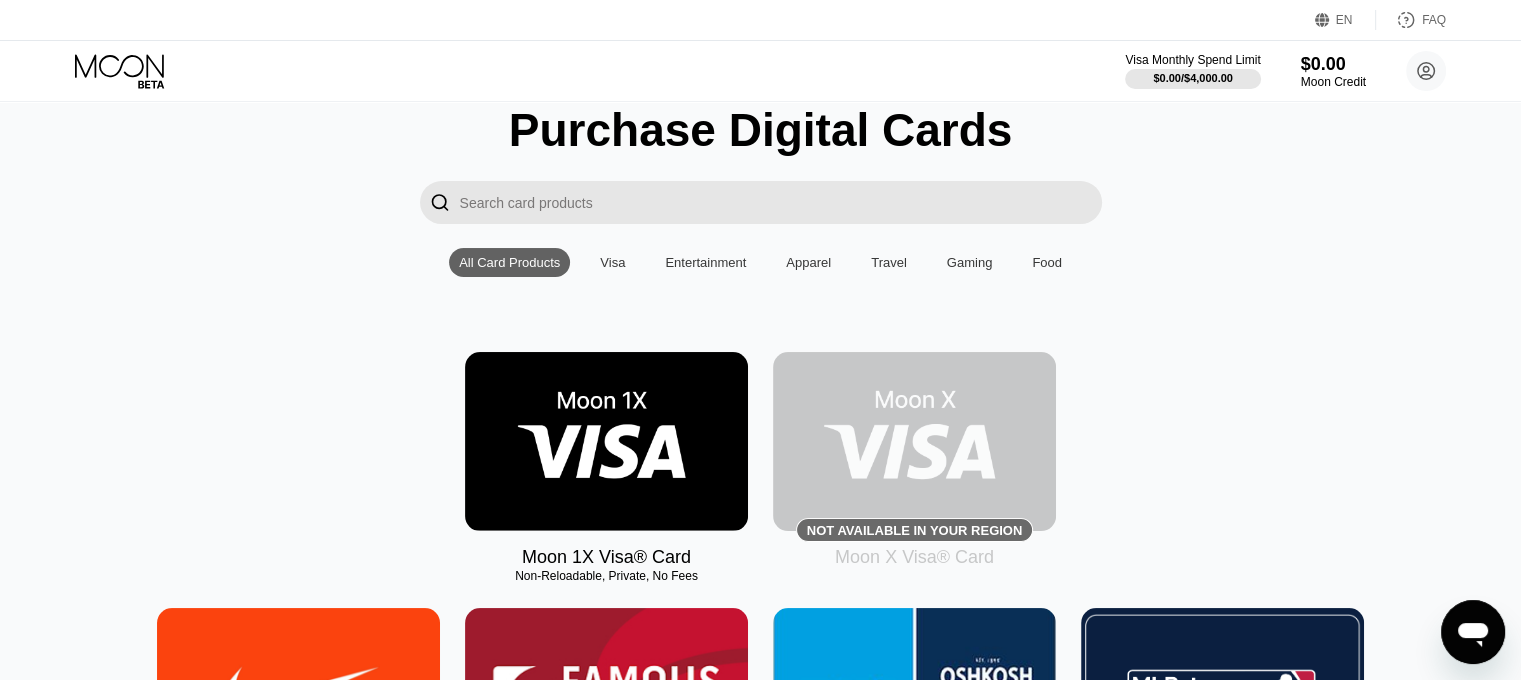 scroll, scrollTop: 100, scrollLeft: 0, axis: vertical 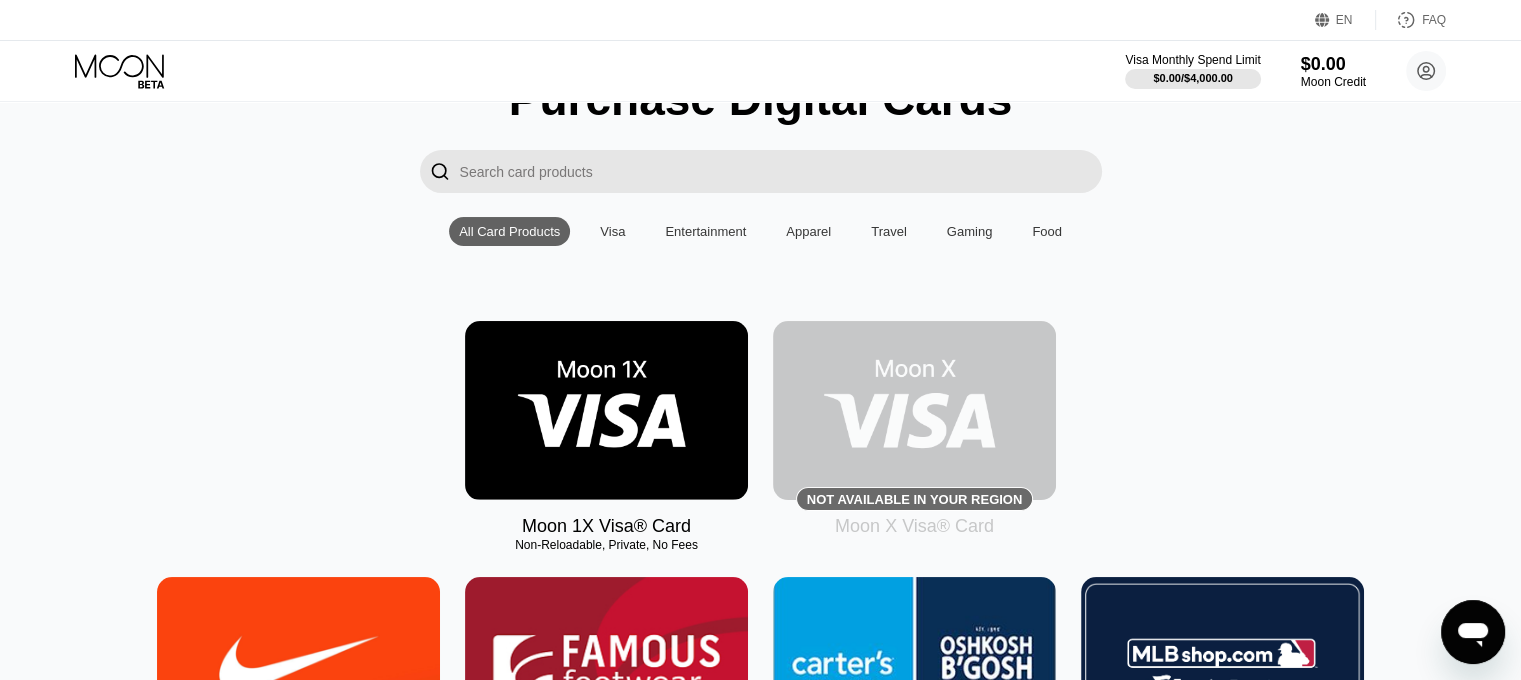 click on "Visa" at bounding box center (612, 231) 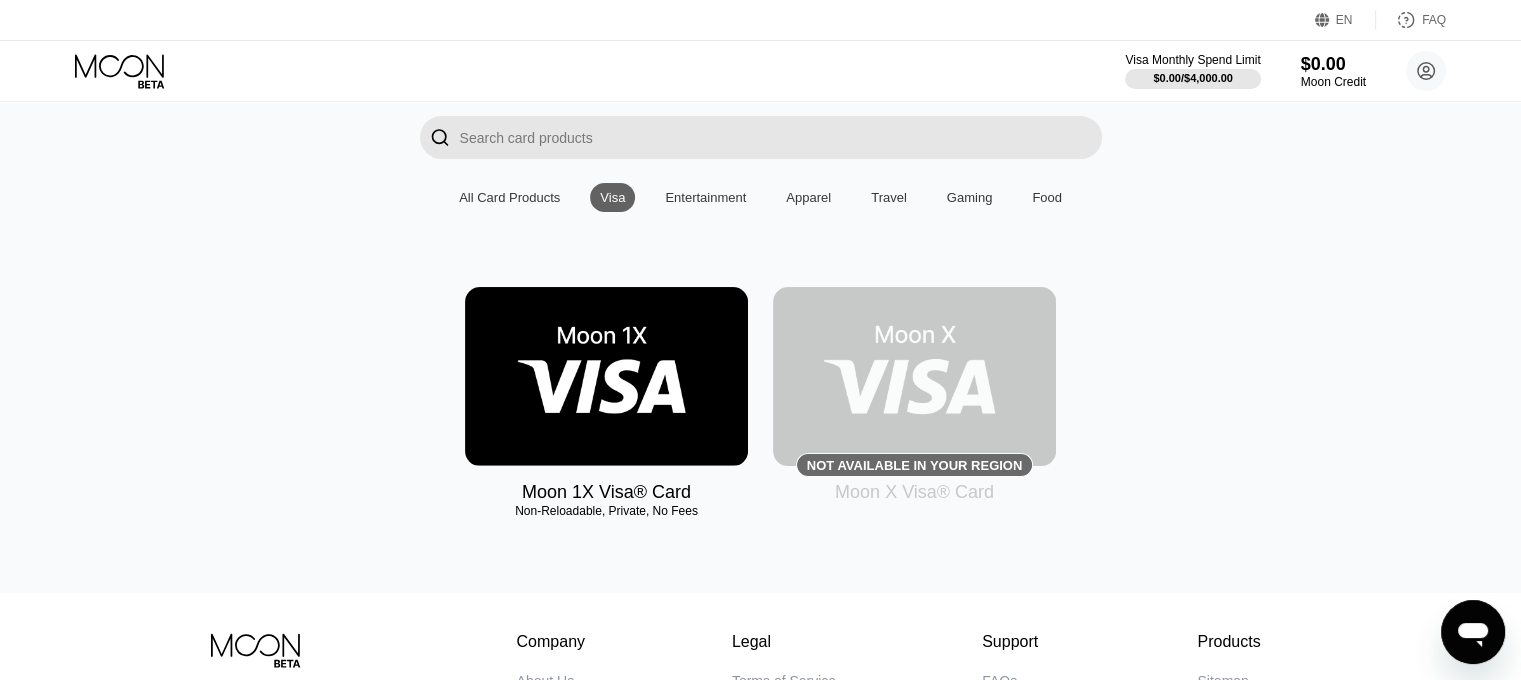 scroll, scrollTop: 100, scrollLeft: 0, axis: vertical 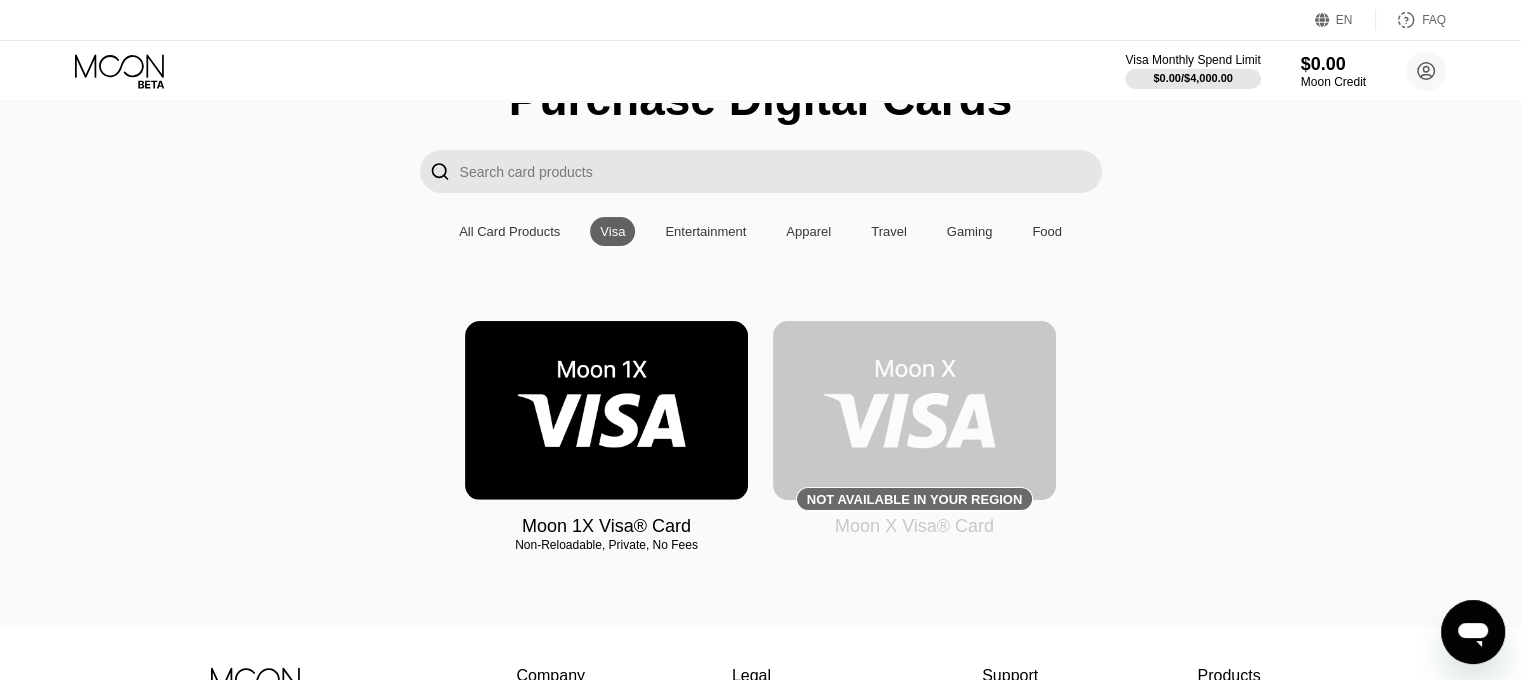 click at bounding box center [914, 410] 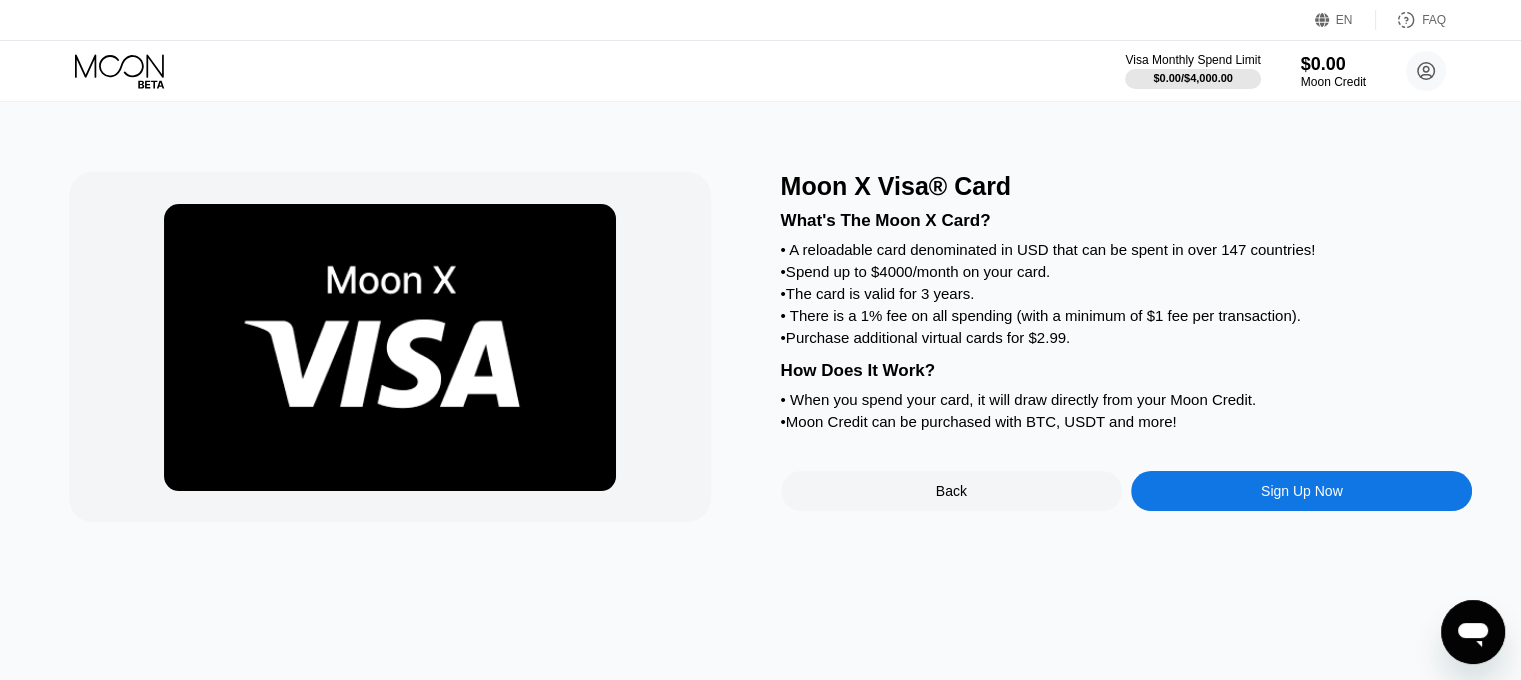 scroll, scrollTop: 0, scrollLeft: 0, axis: both 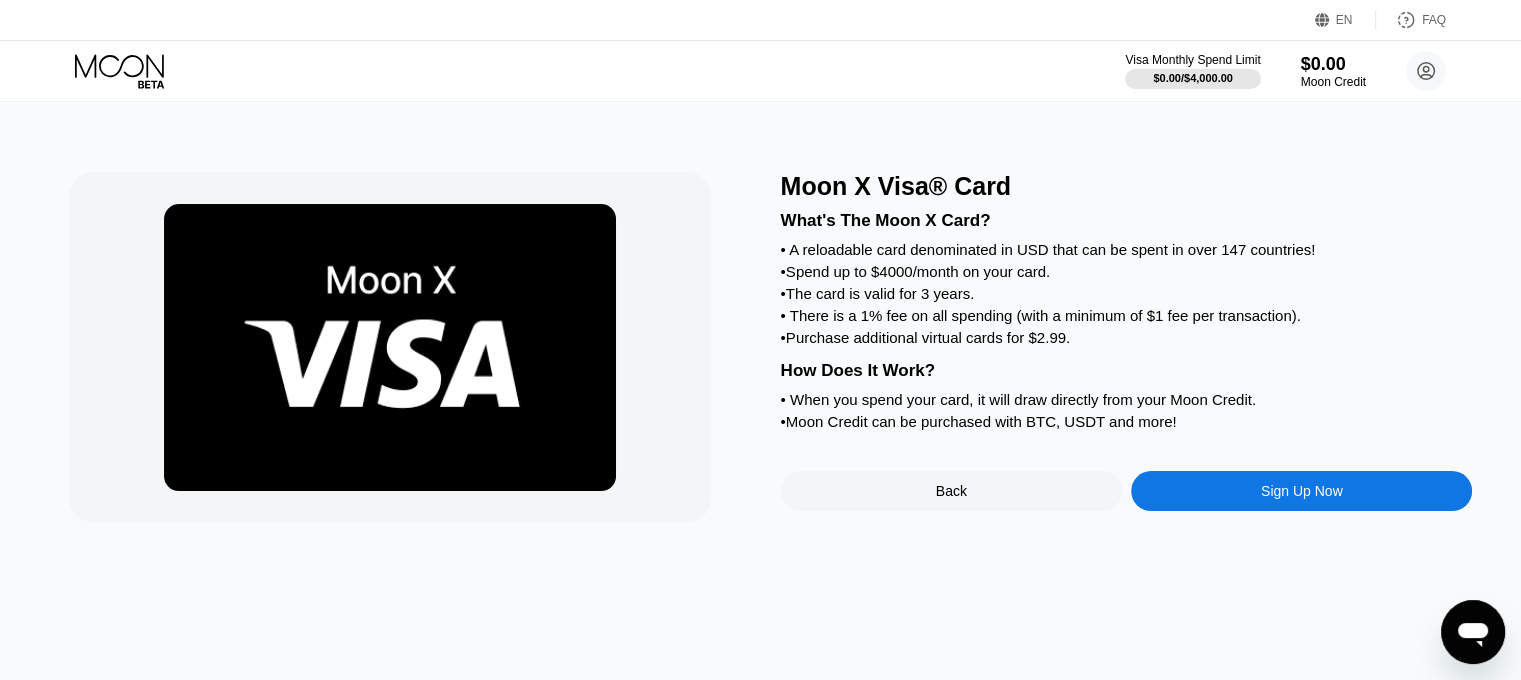 click on "Sign Up Now" at bounding box center (1301, 491) 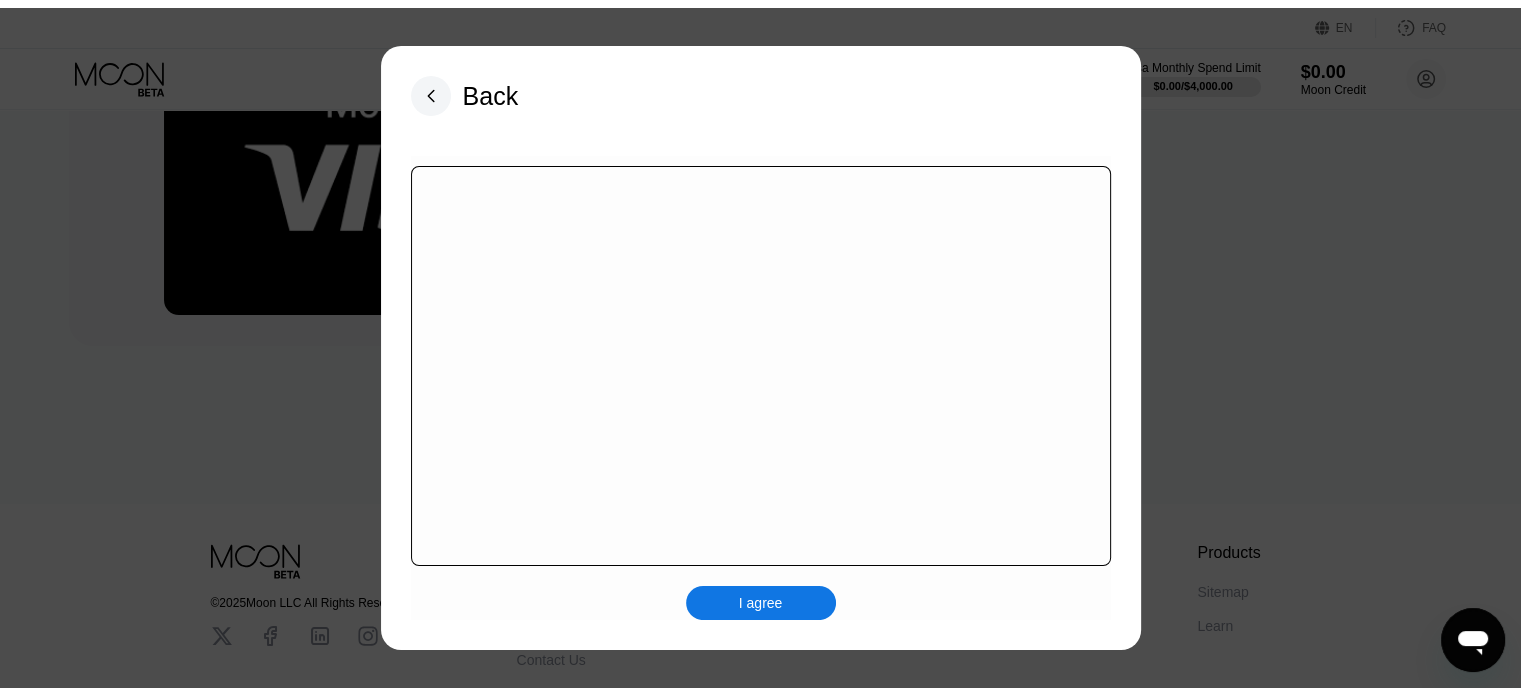scroll, scrollTop: 0, scrollLeft: 0, axis: both 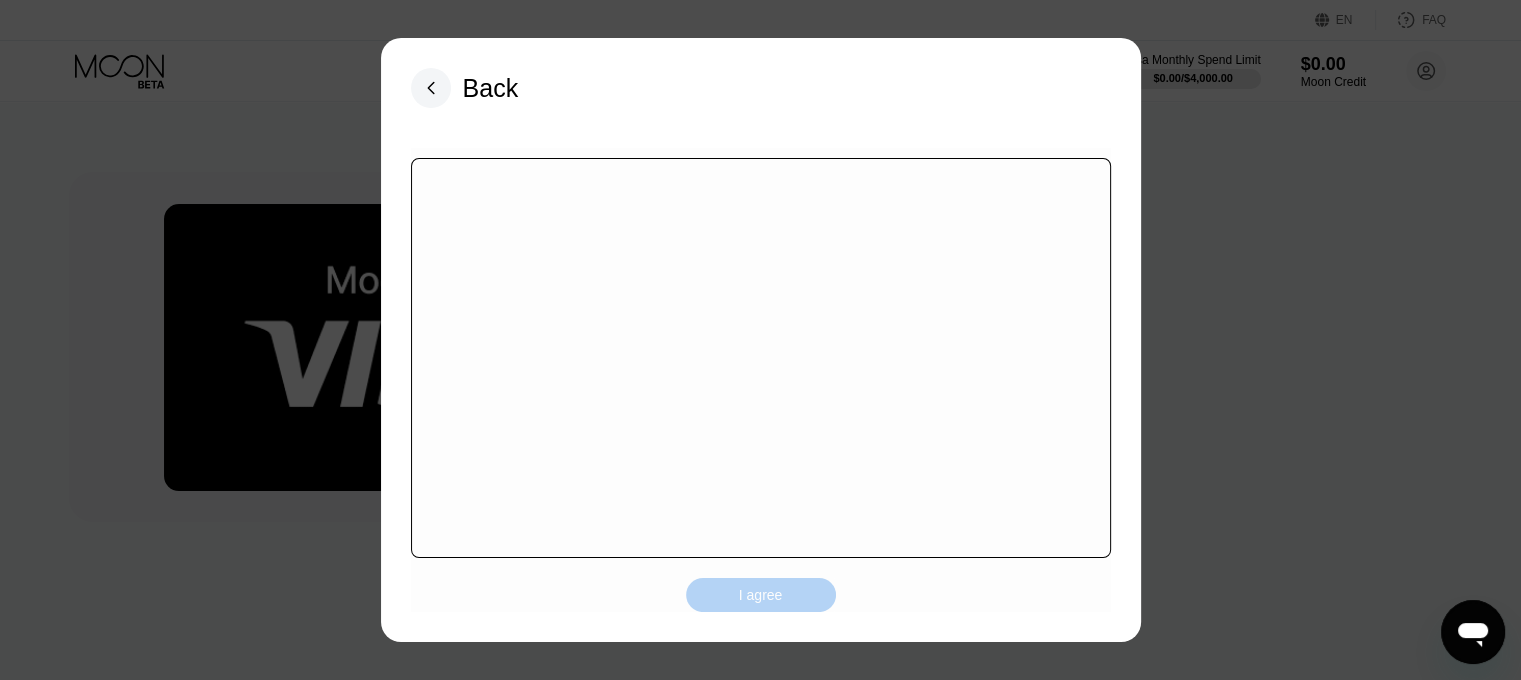 click on "I agree" at bounding box center [761, 595] 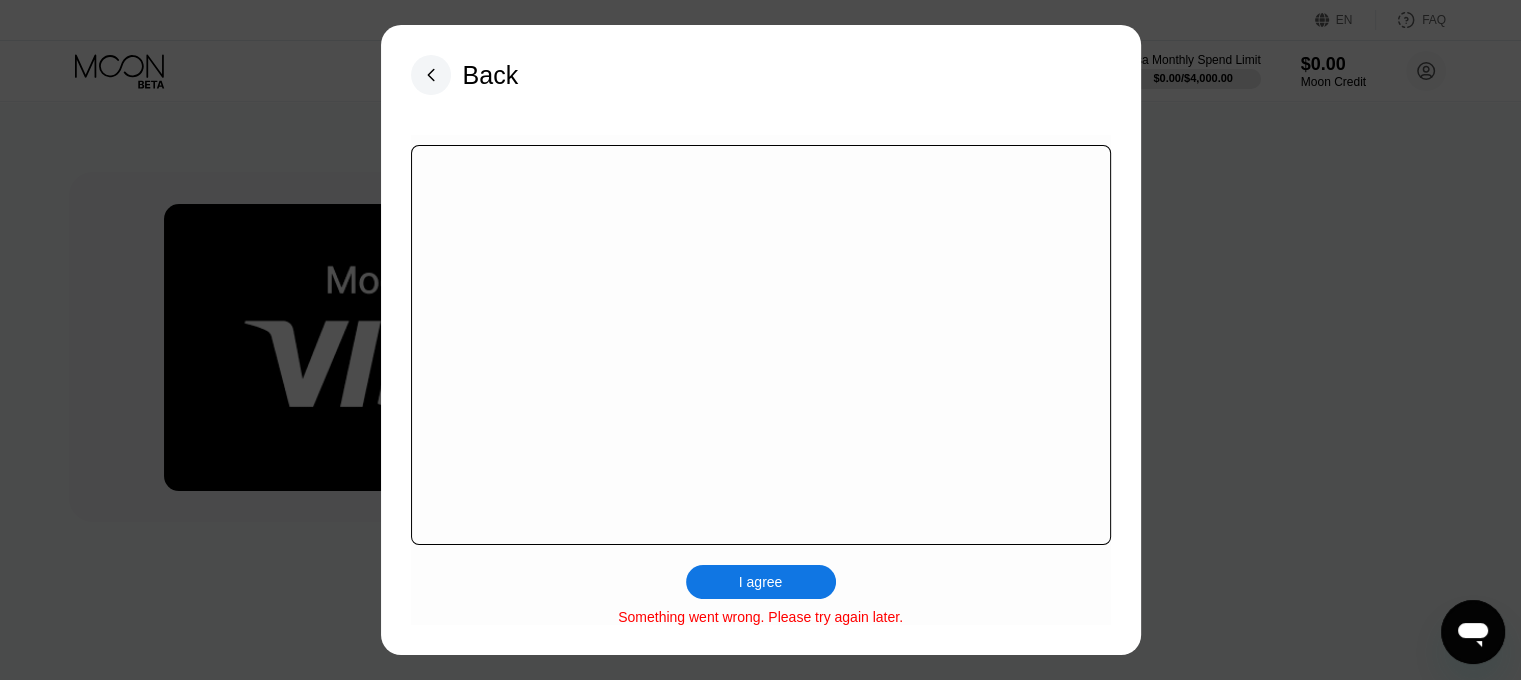 click 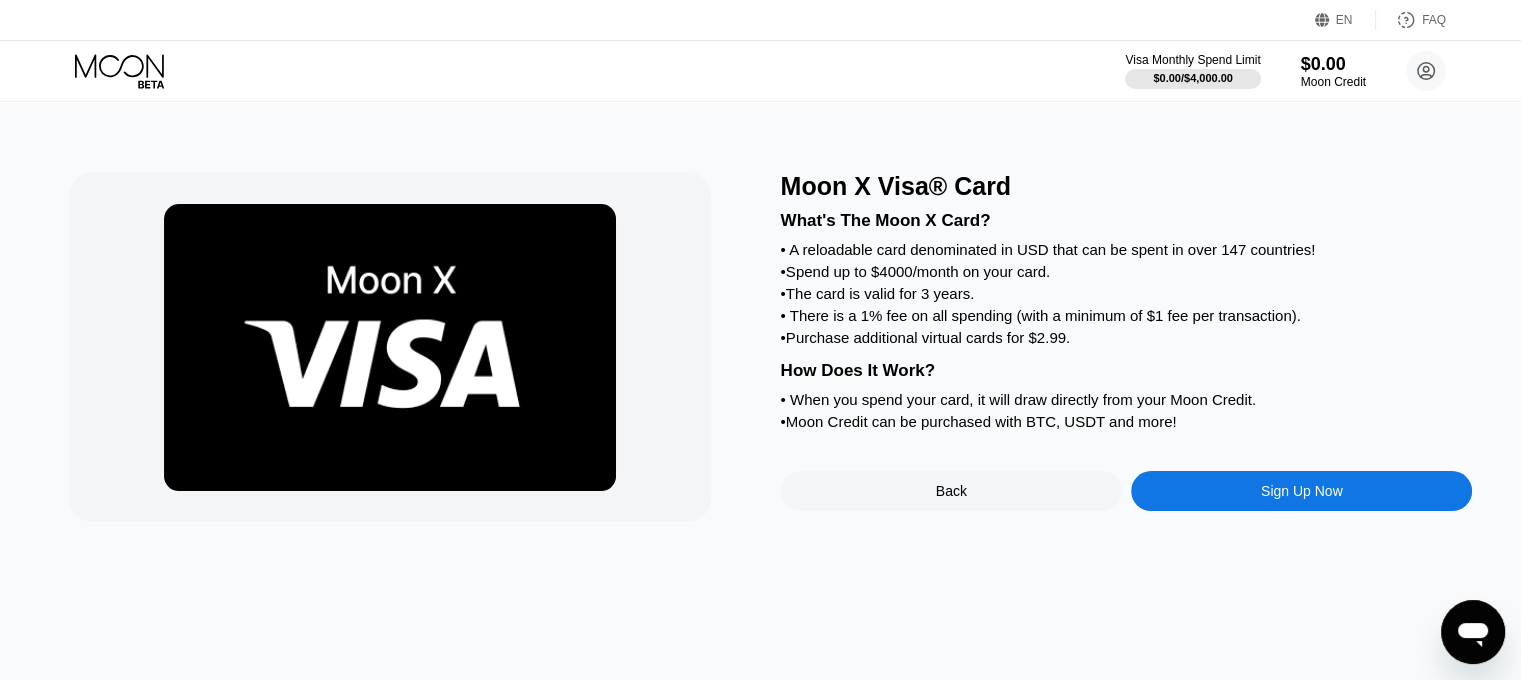 click on "Sign Up Now" at bounding box center (1301, 491) 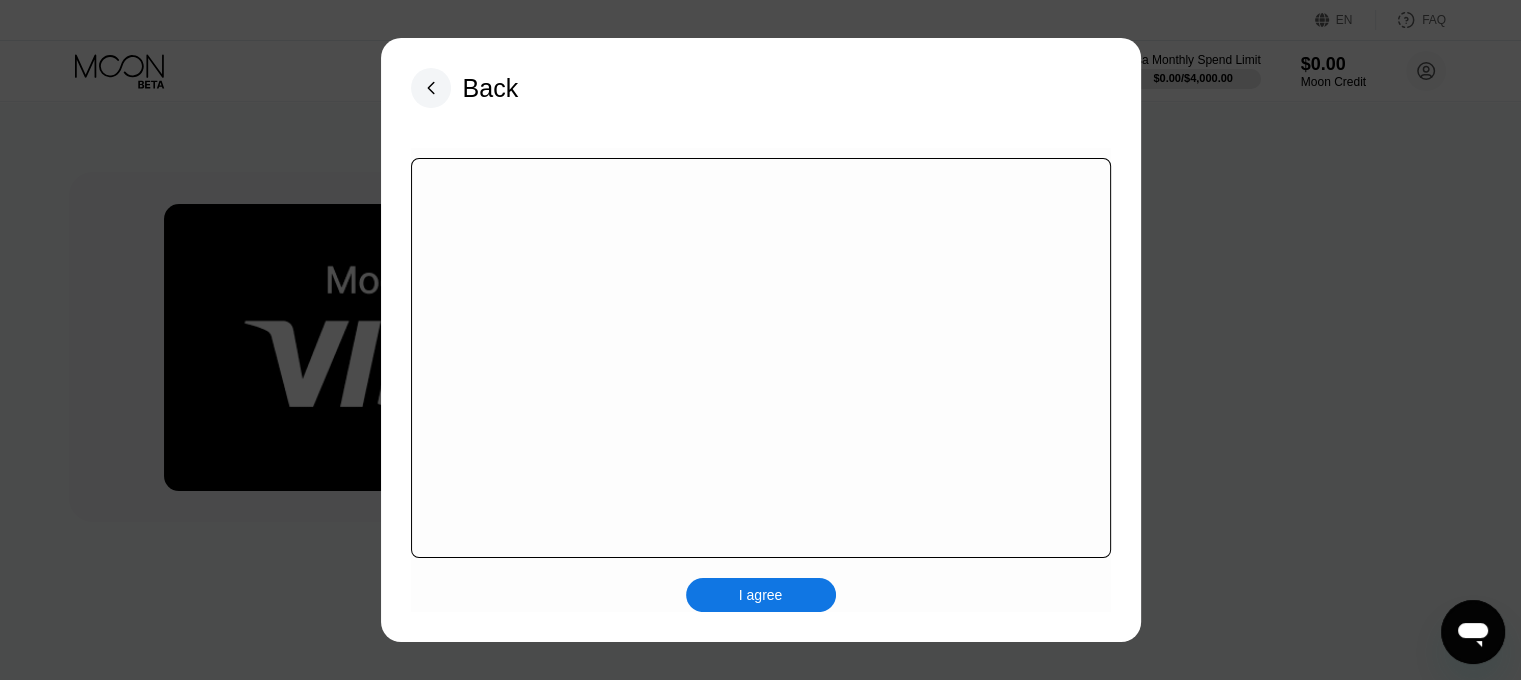 click at bounding box center (768, 347) 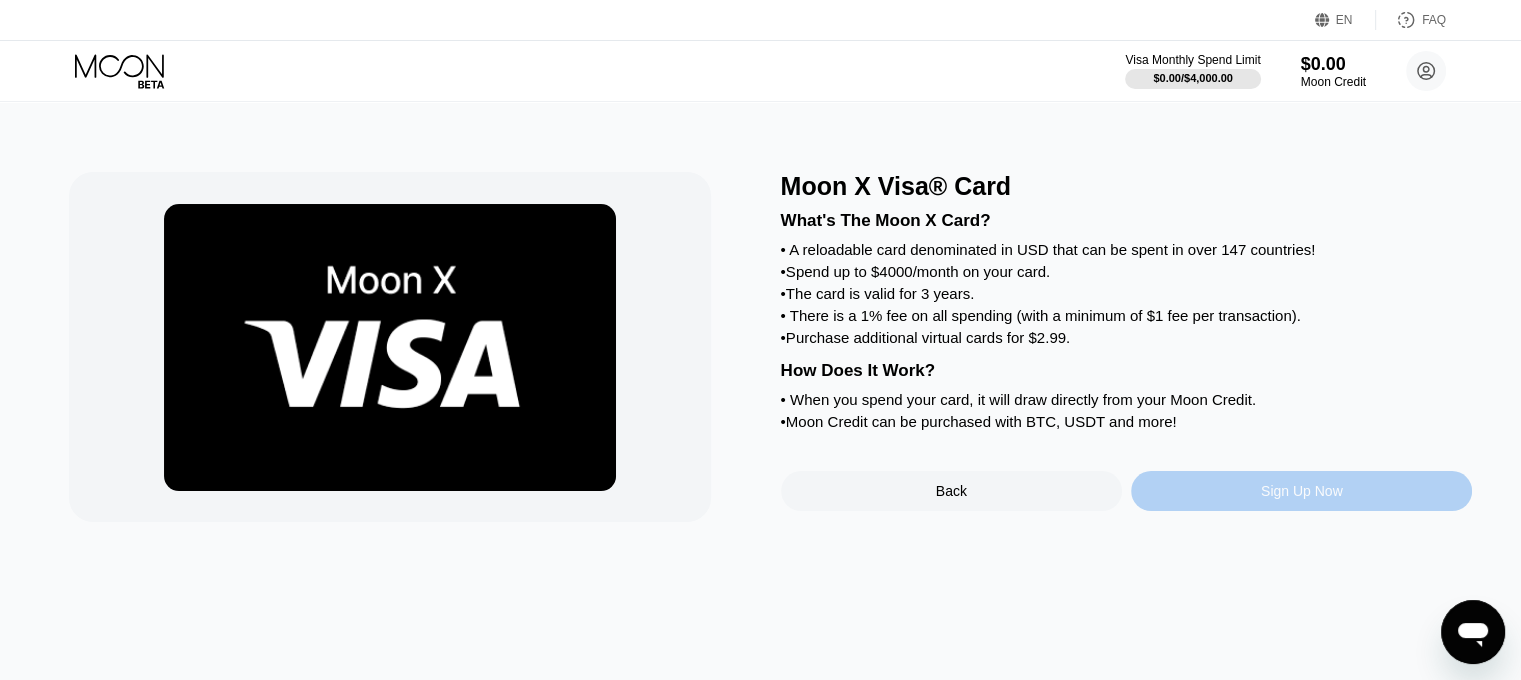 click on "Sign Up Now" at bounding box center [1301, 491] 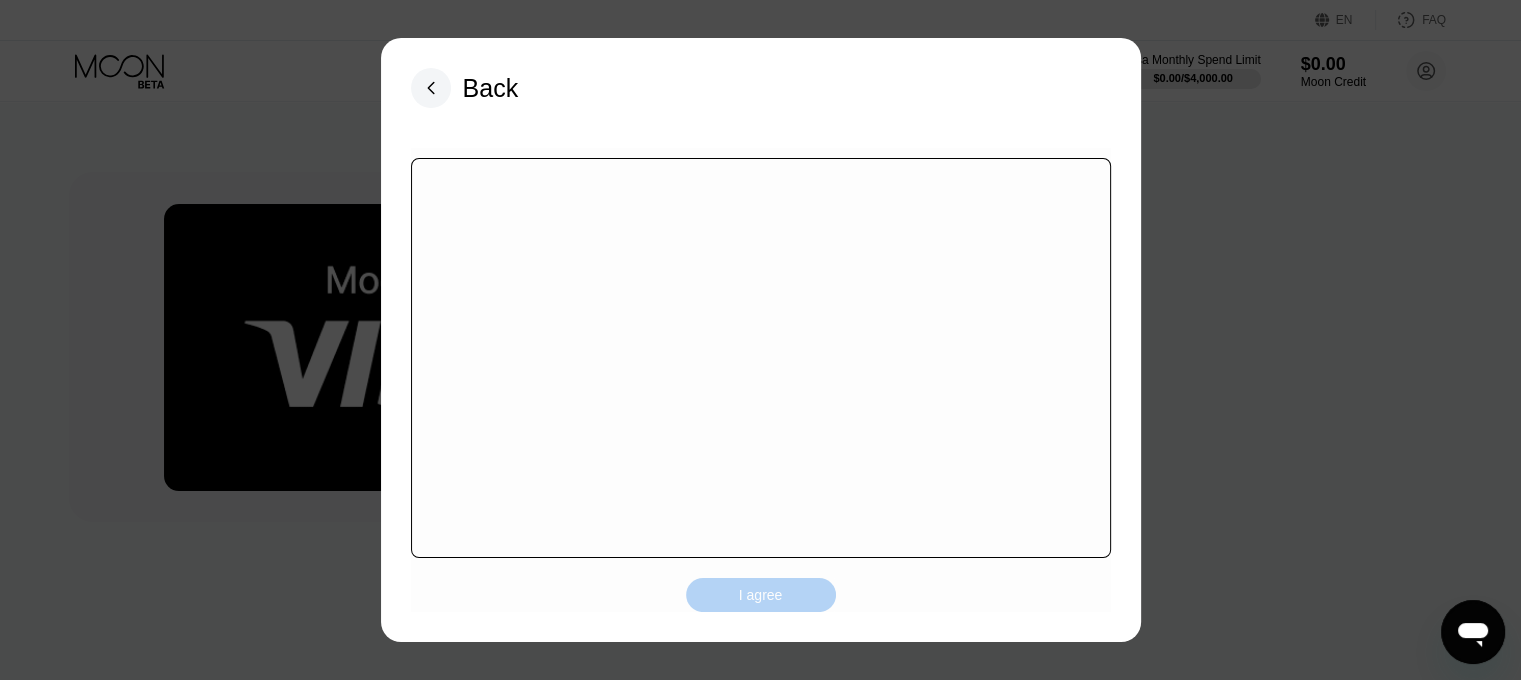click on "I agree" at bounding box center (761, 595) 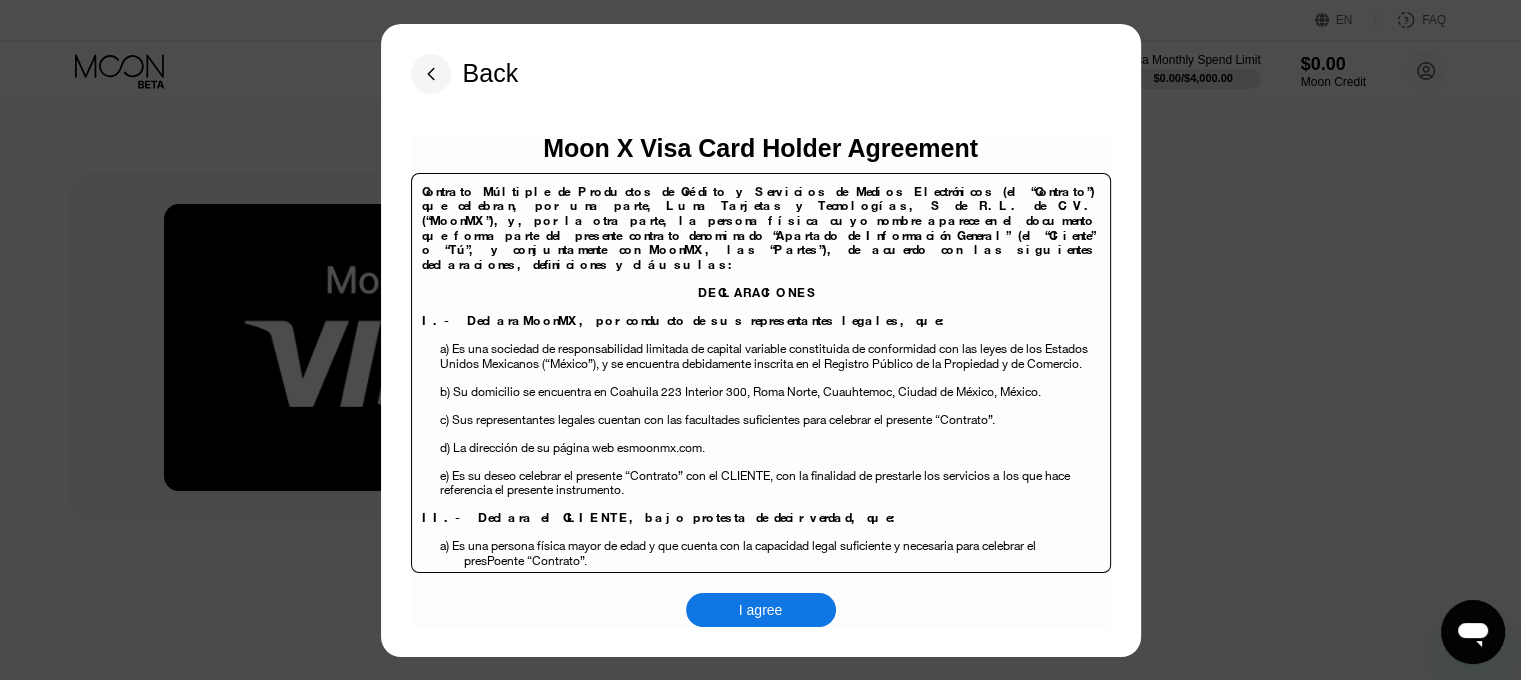 click on "Moon X Visa Card Holder Agreement
Contrato Múltiple de Productos de Crédito y Servicios de Medios Electrónicos (el “Contrato”) que celebran, por una parte,
Luna Tarjetas y Tecnologías, S de R.L. de C.V. (“MoonMX”),
y, por la otra parte, la persona física cuyo nombre aparece en el documento que forma parte del presente contrato denominado “Apartado de Información General” (el “Cliente” o
“Tú”, y conjuntamente con
MoonMX , las “Partes”), de acuerdo con las siguientes declaraciones, definiciones y cláusulas:
DECLARACIONES
I.- Declara  MoonMX , por conducto de sus representantes legales, que:
b) Su domicilio se encuentra en   Coahuila 223 Interior 300, Roma Norte, Cuauhtemoc , Ciudad de México, México.
c
d ) La dirección de su página web es  e ." at bounding box center [761, 380] 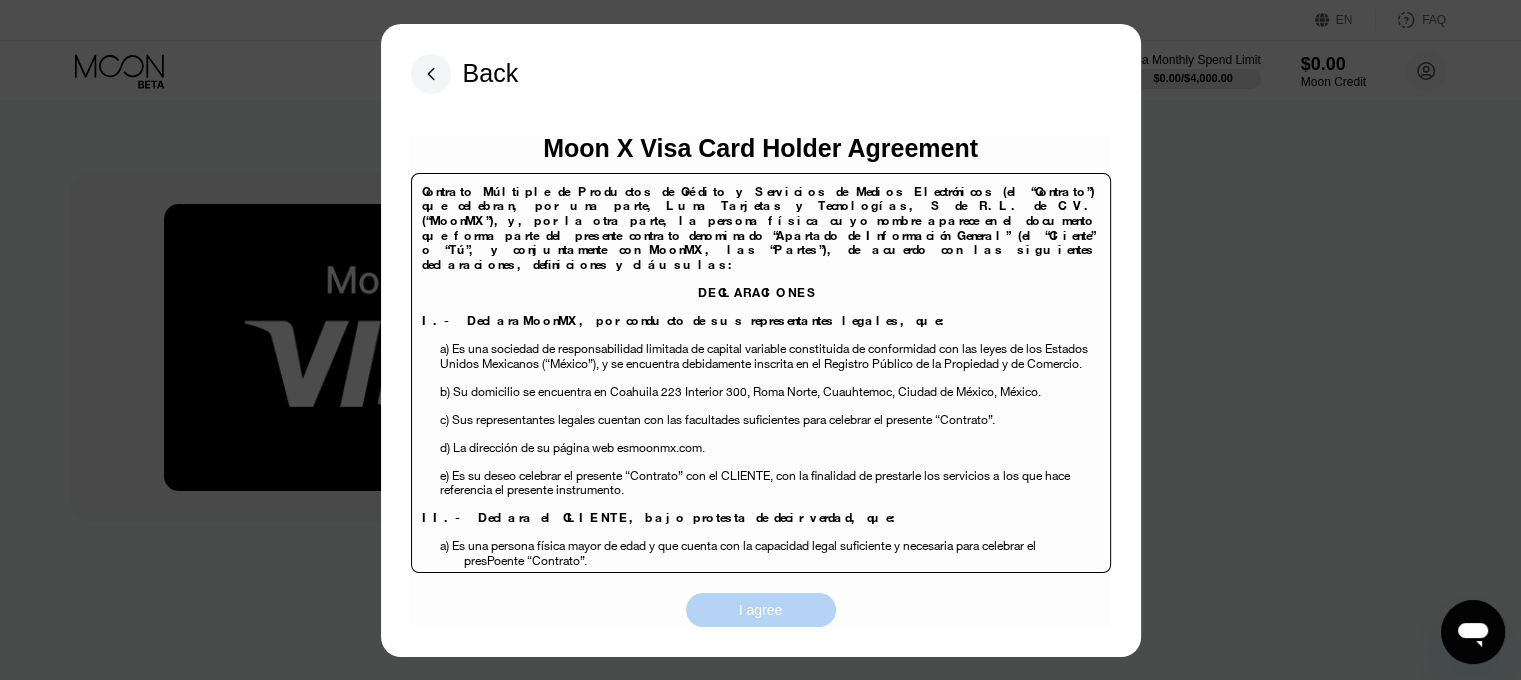click on "I agree" at bounding box center [761, 610] 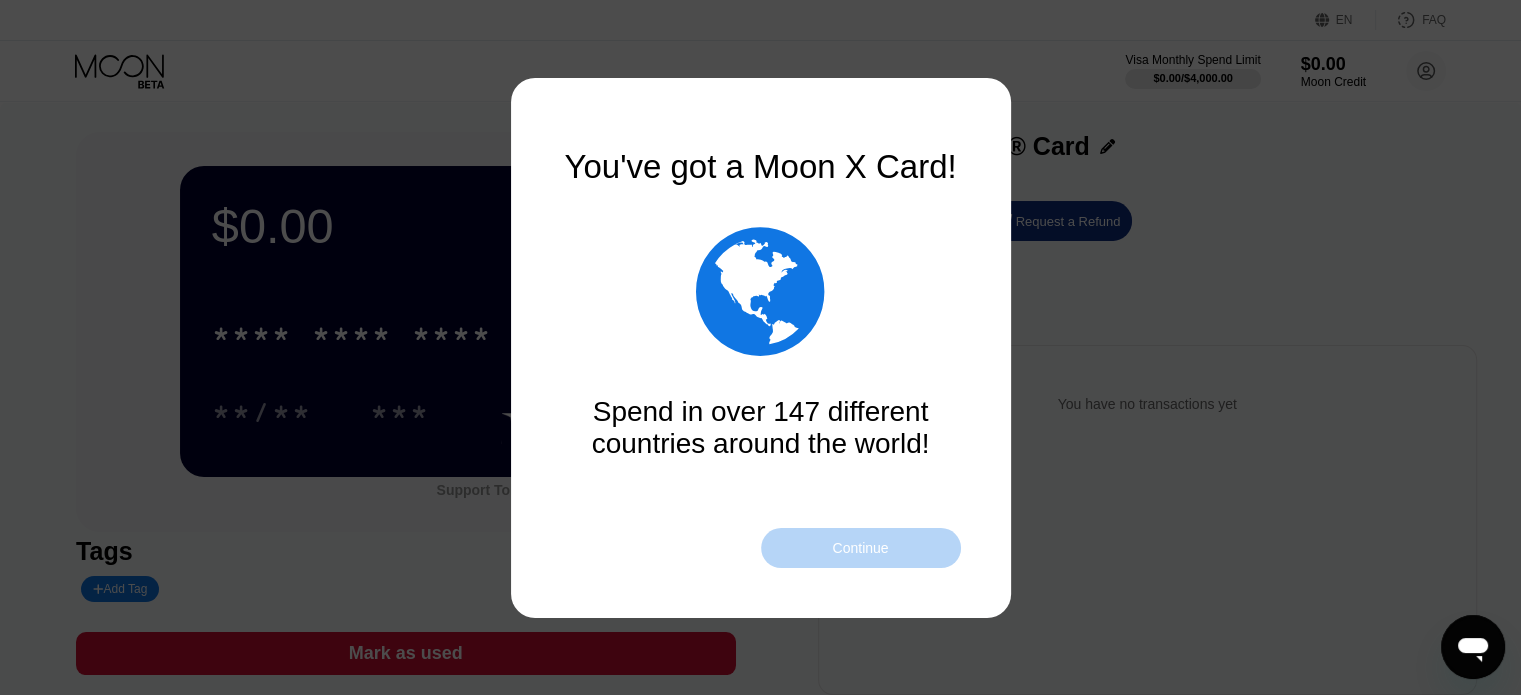 click on "Continue" at bounding box center [860, 548] 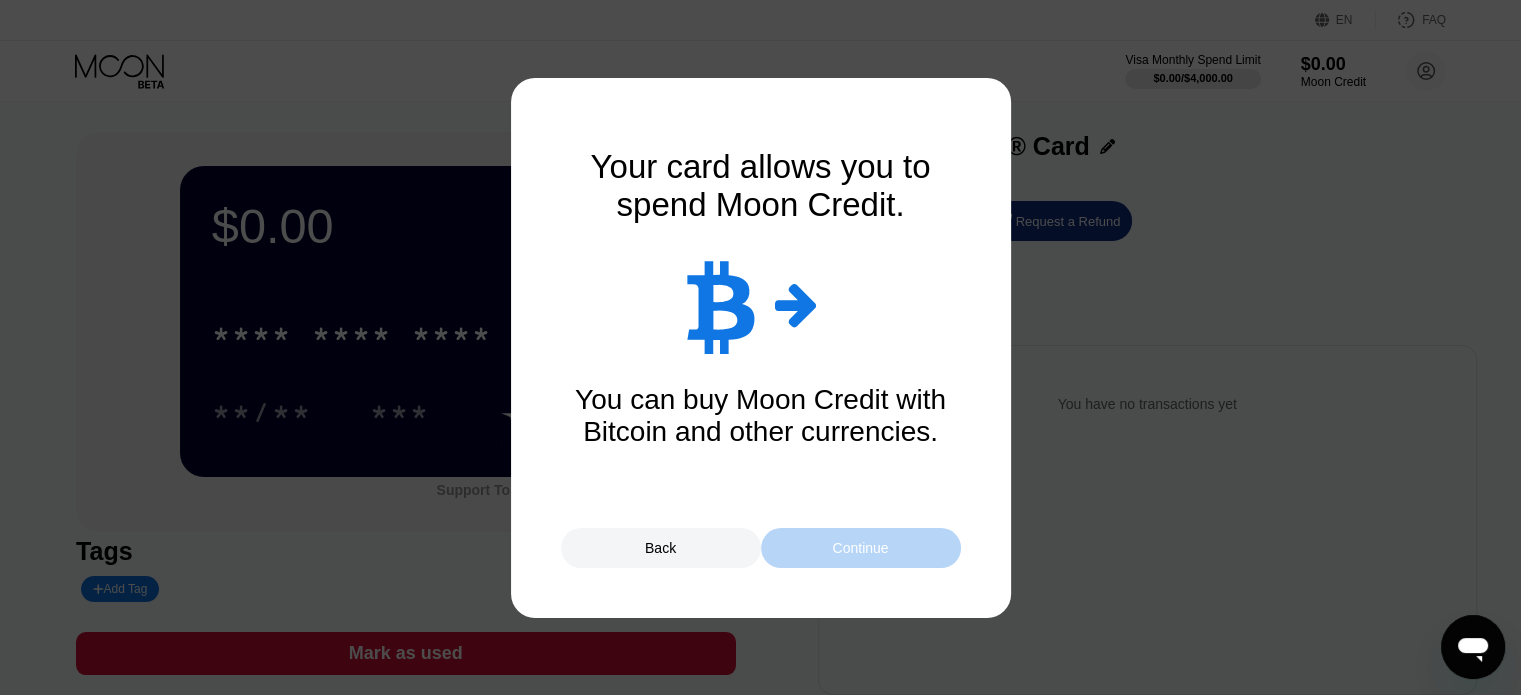 click on "Continue" at bounding box center [860, 548] 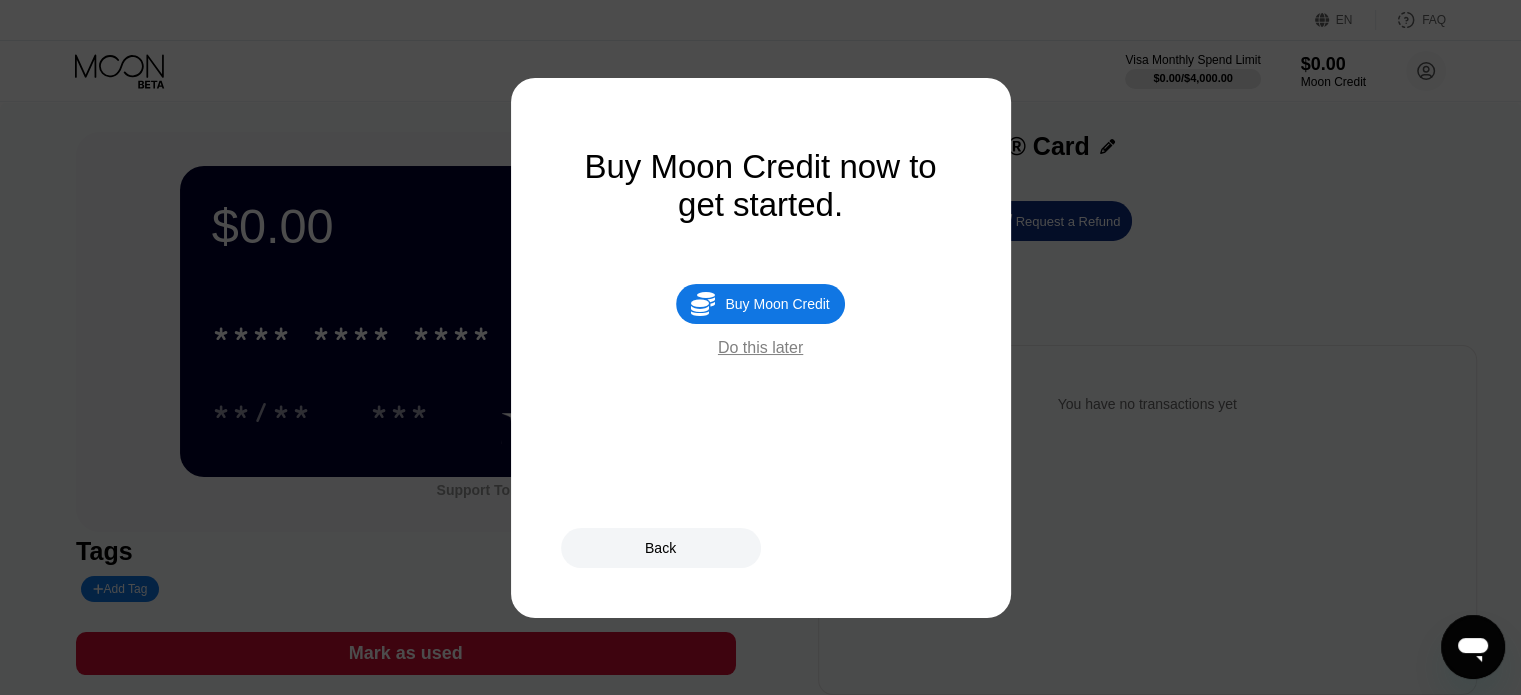click on "" at bounding box center [703, 304] 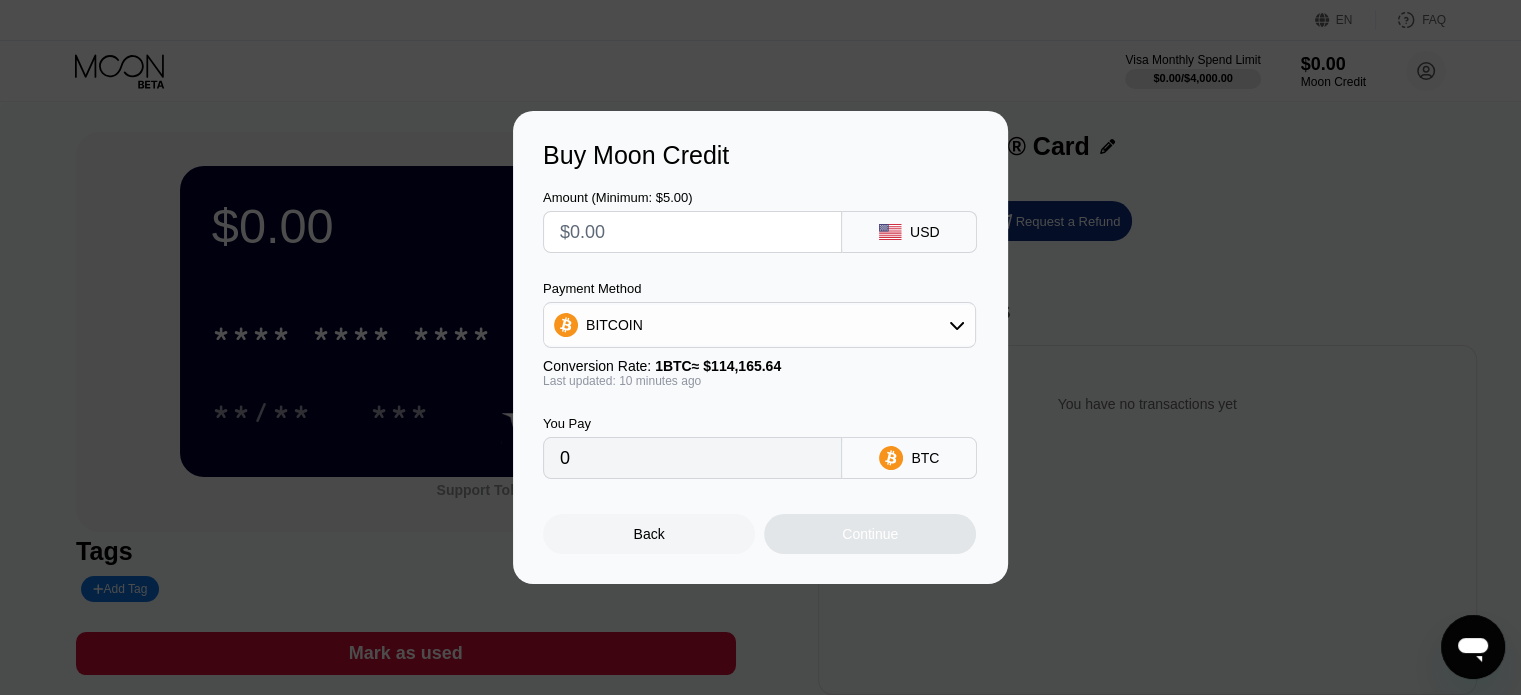 click at bounding box center [692, 232] 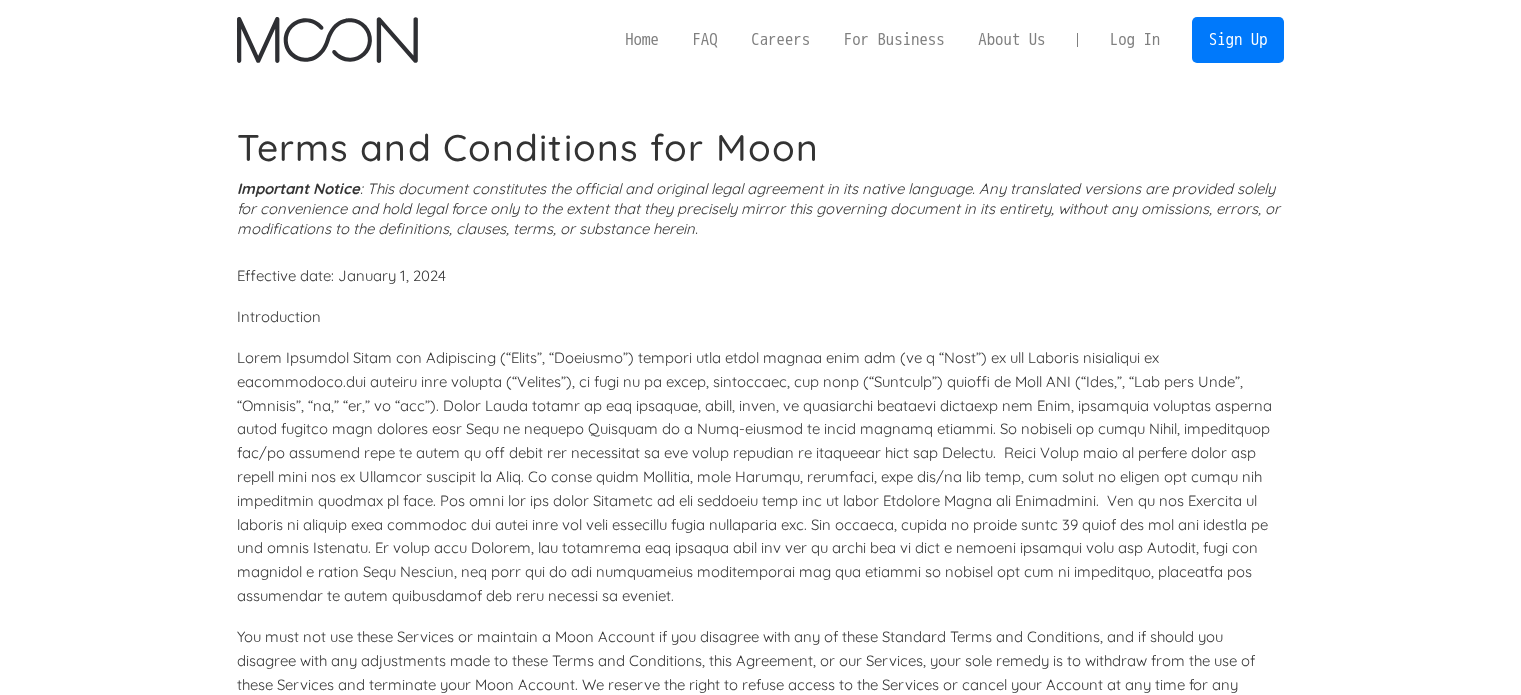 scroll, scrollTop: 0, scrollLeft: 0, axis: both 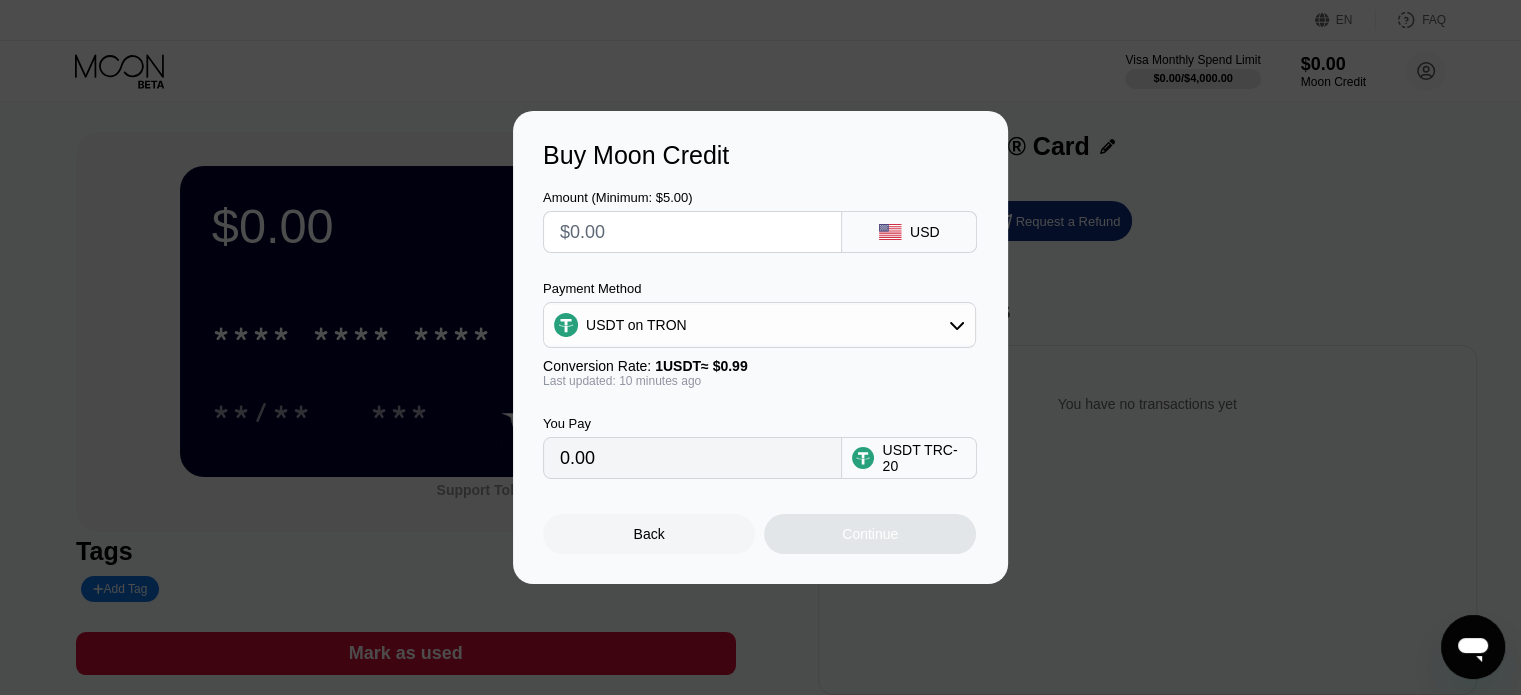 click at bounding box center [692, 232] 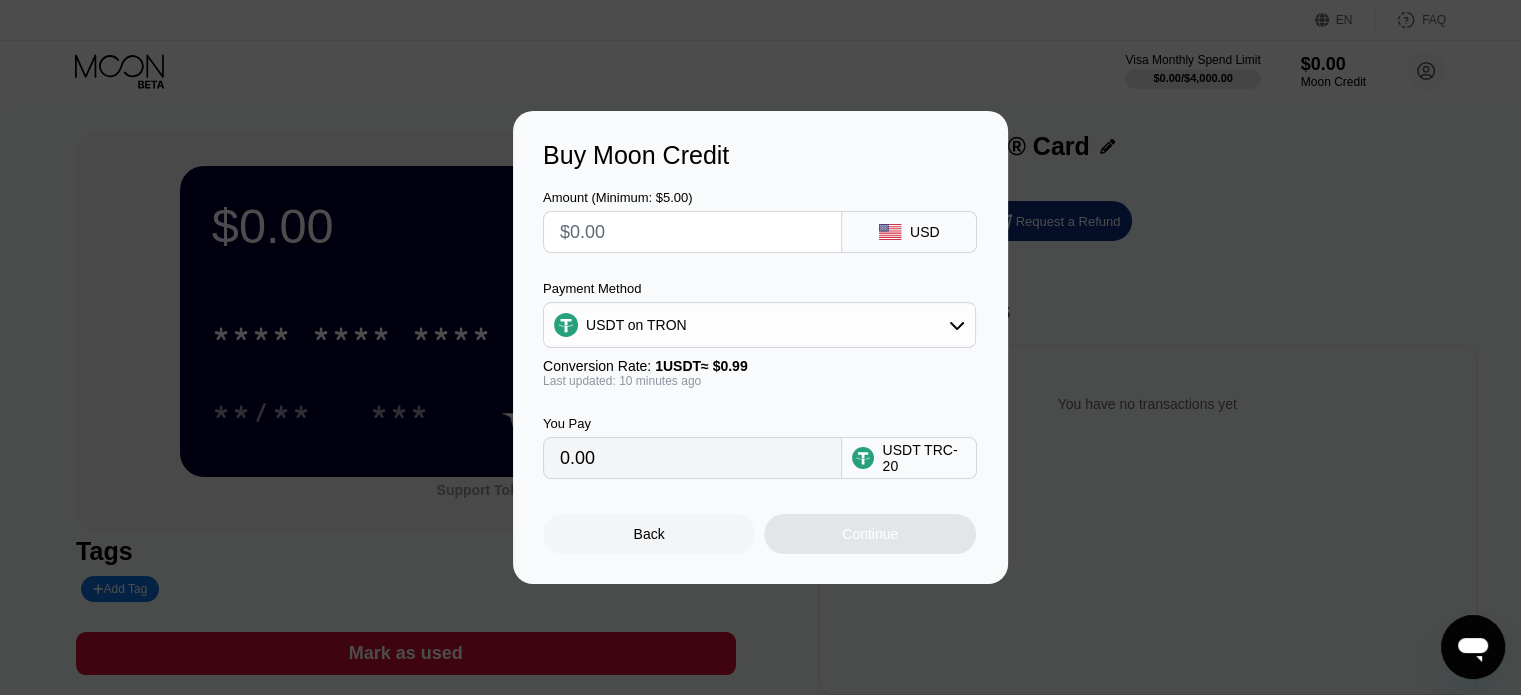 type on "$2" 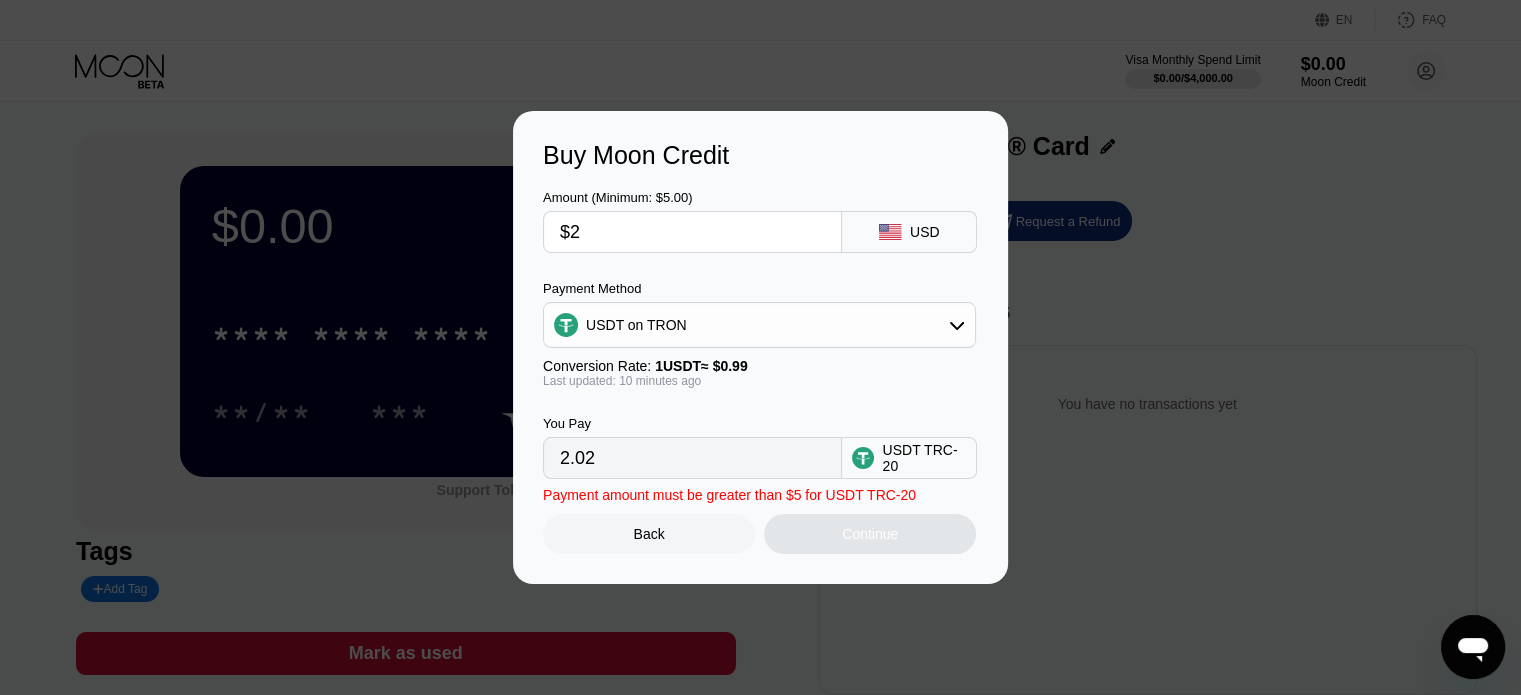 type on "2.02" 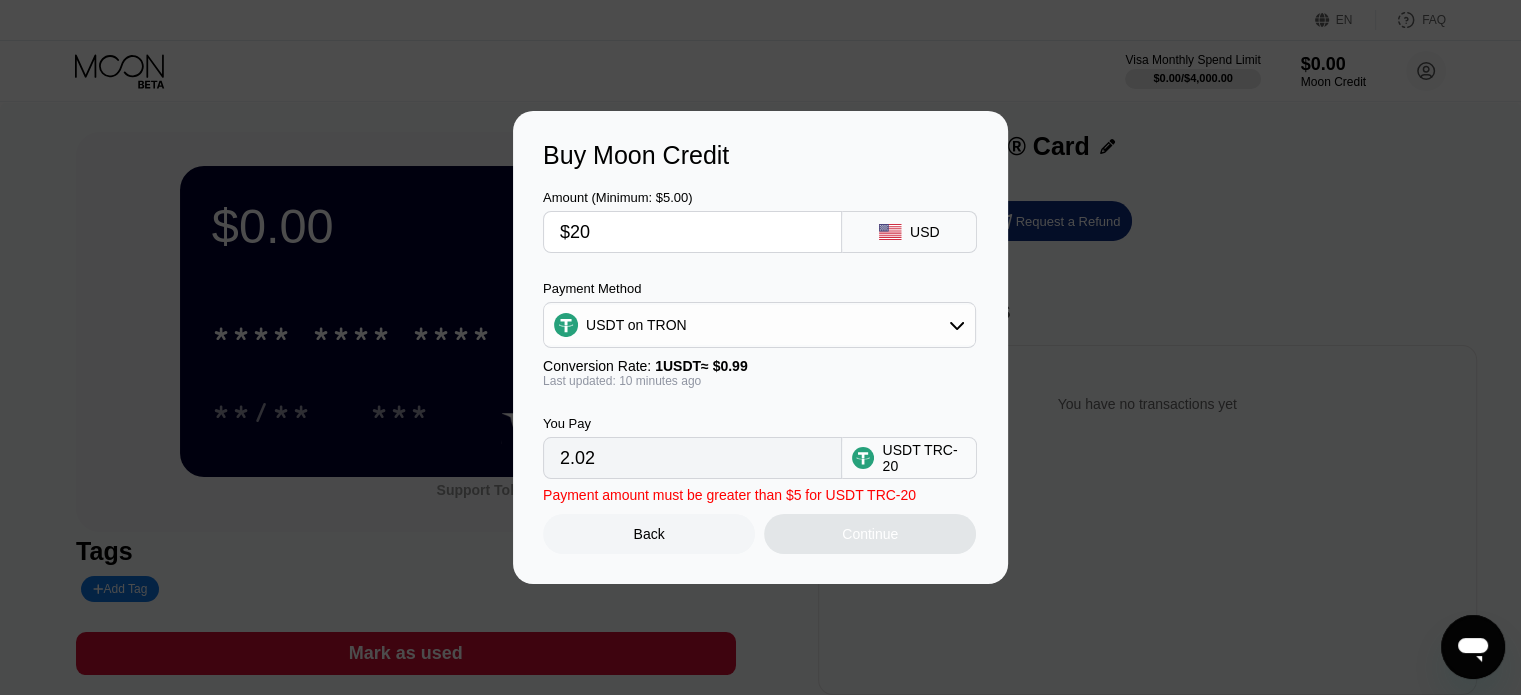 type on "20.20" 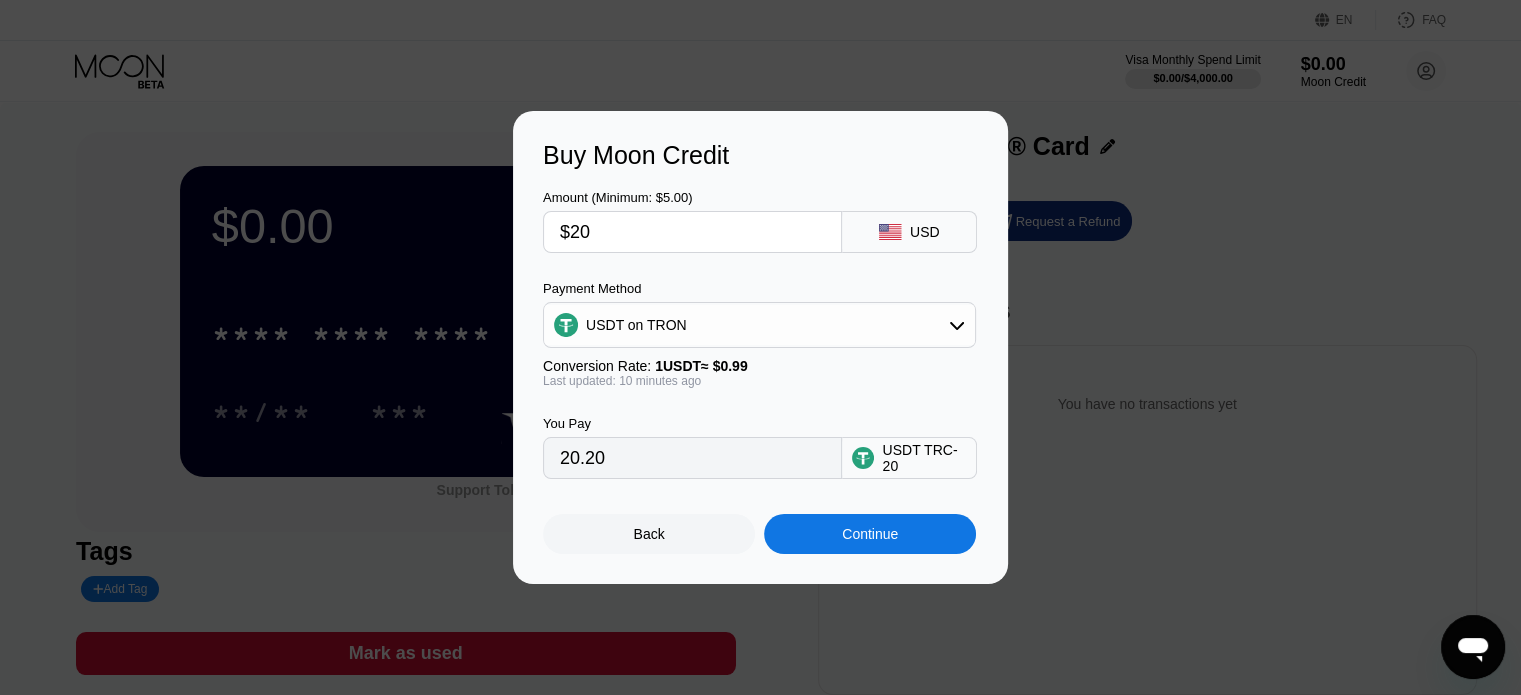type on "$20" 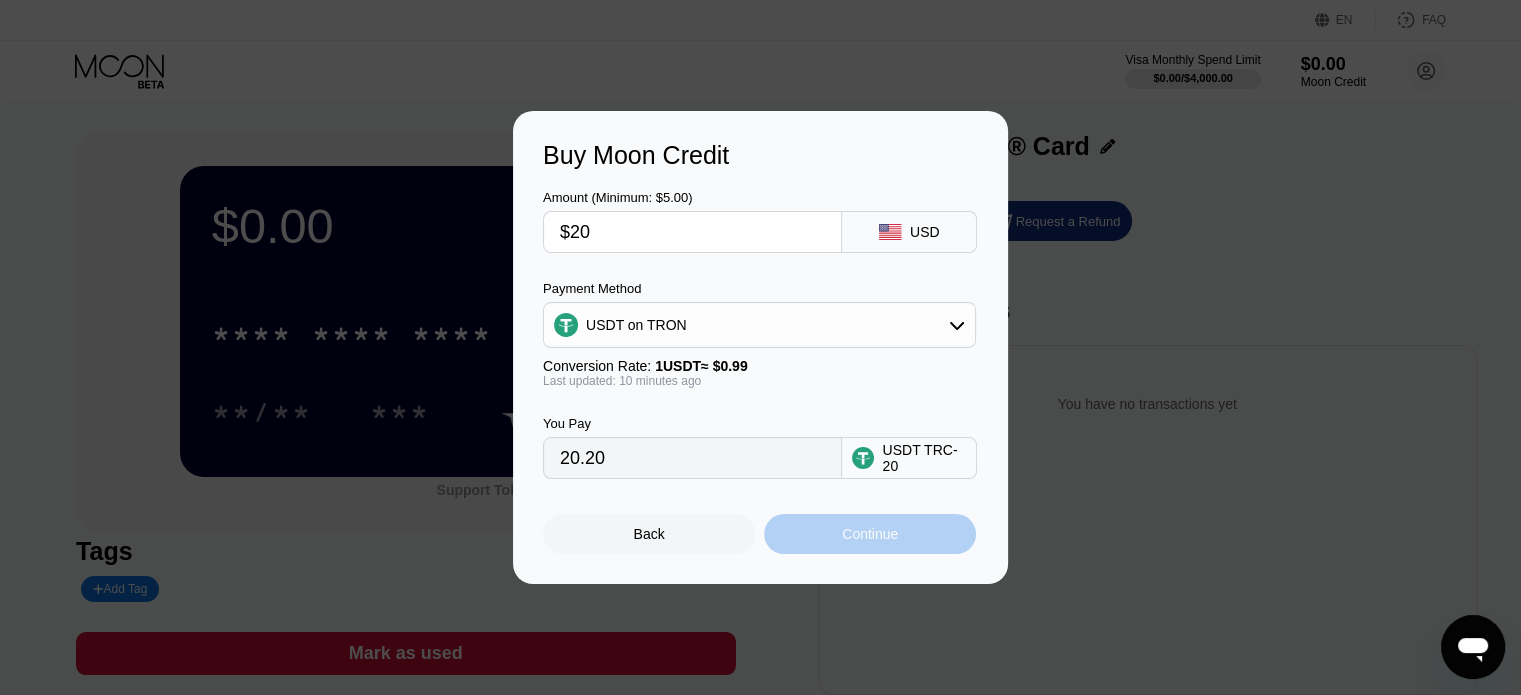 click on "Continue" at bounding box center [870, 534] 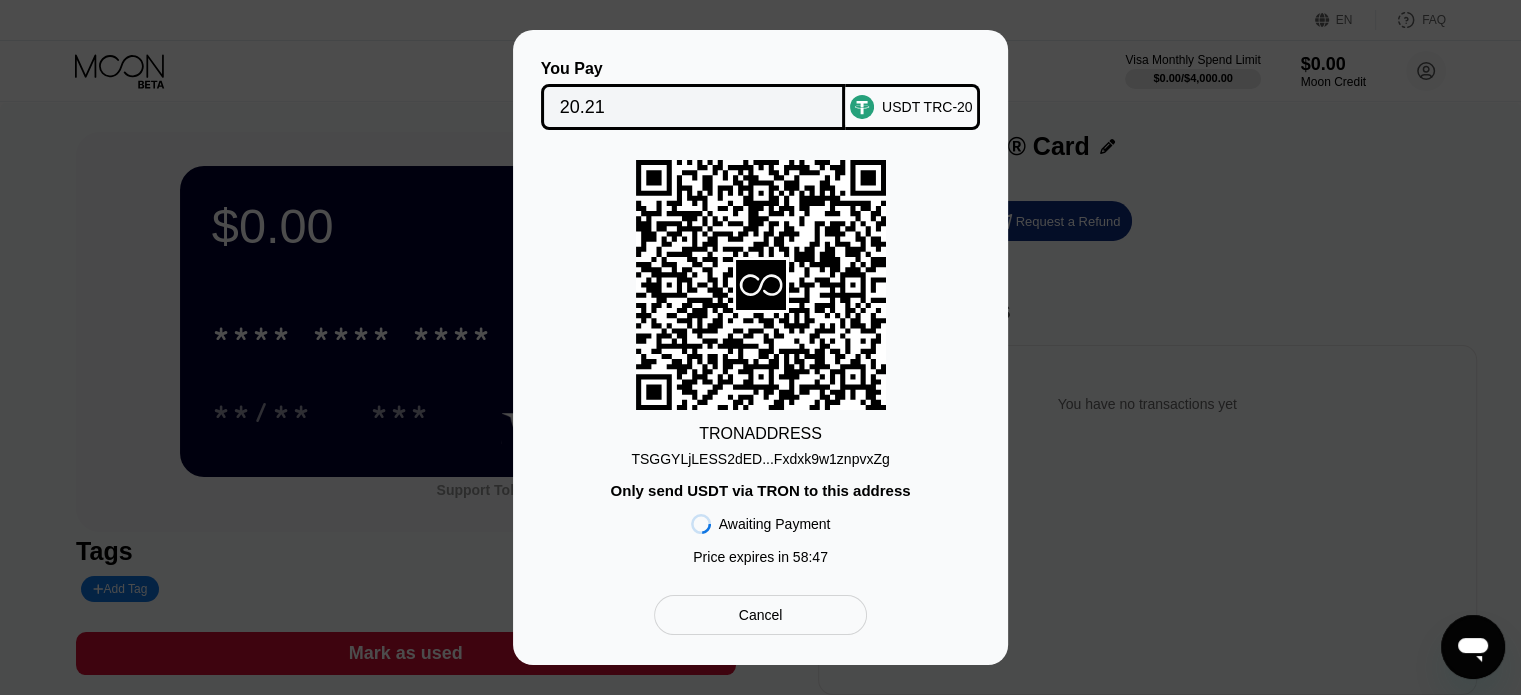 click on "TRON [ADDRESS] Only send USDT via TRON to this address Awaiting Payment Price expires in 58 : 47" at bounding box center [760, 367] 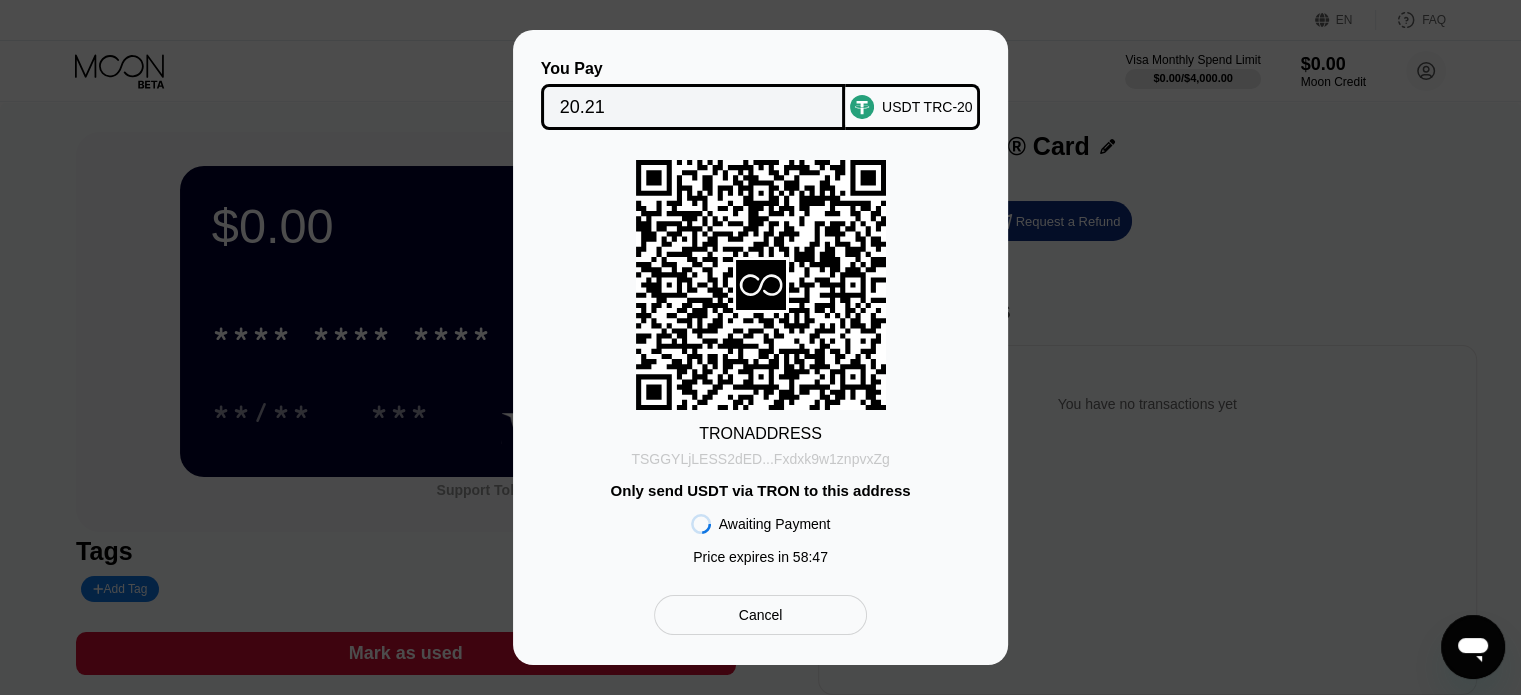 click on "TSGGYLjLESS2dED...Fxdxk9w1znpvxZg" at bounding box center [760, 459] 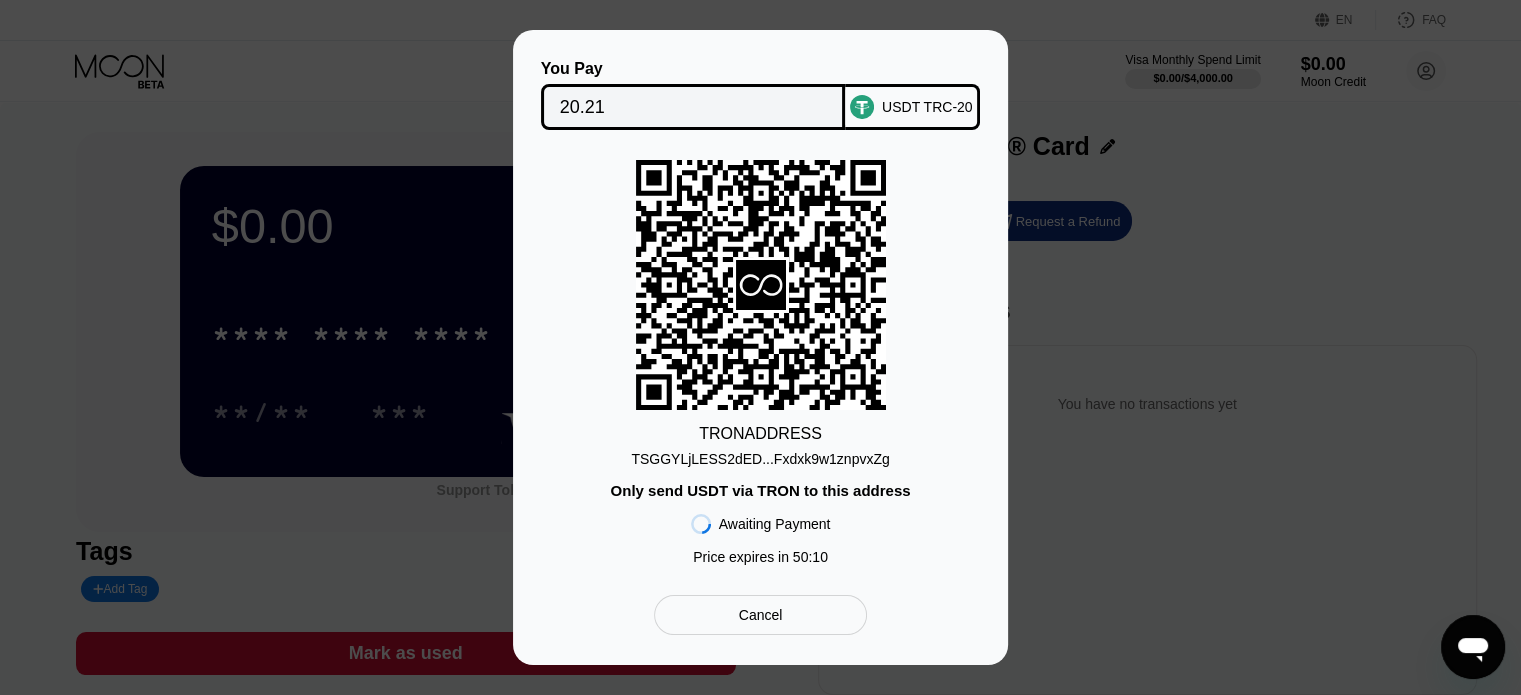 click on "Cancel" at bounding box center (760, 615) 